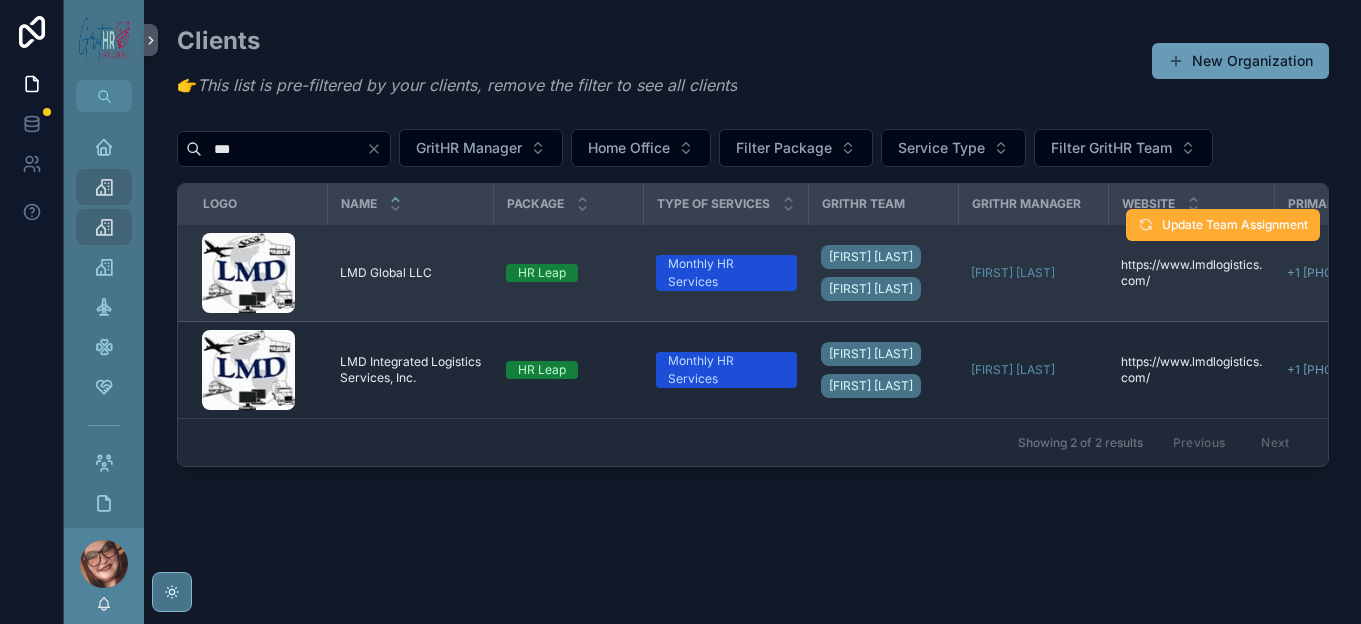 scroll, scrollTop: 0, scrollLeft: 0, axis: both 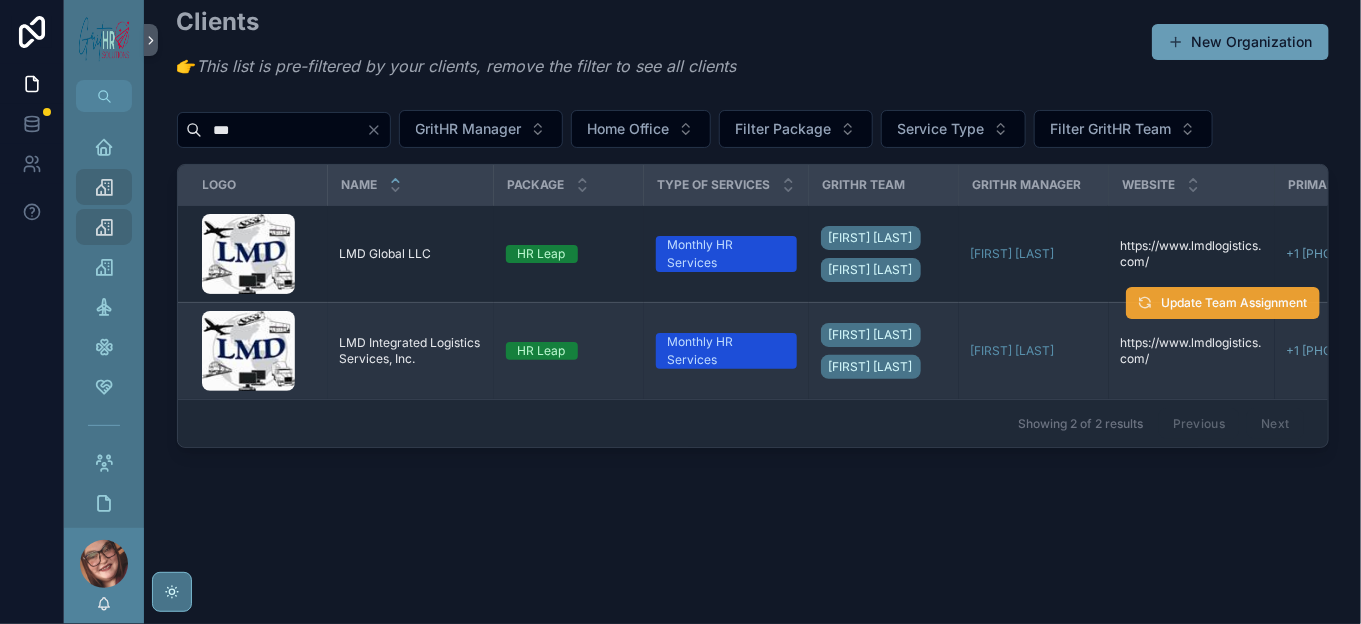 click on "Update Team Assignment" at bounding box center [1235, 303] 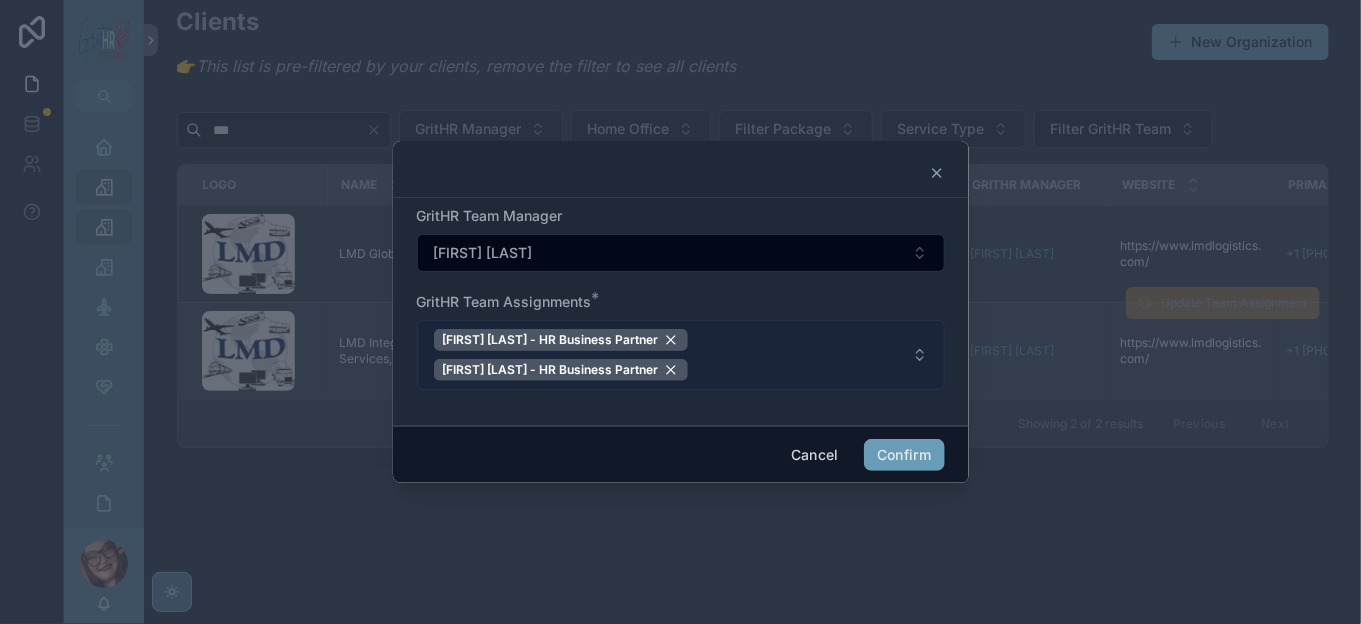 click on "[FIRST] [LAST] - [TITLE] [FIRST] [LAST] - [TITLE]" at bounding box center (681, 355) 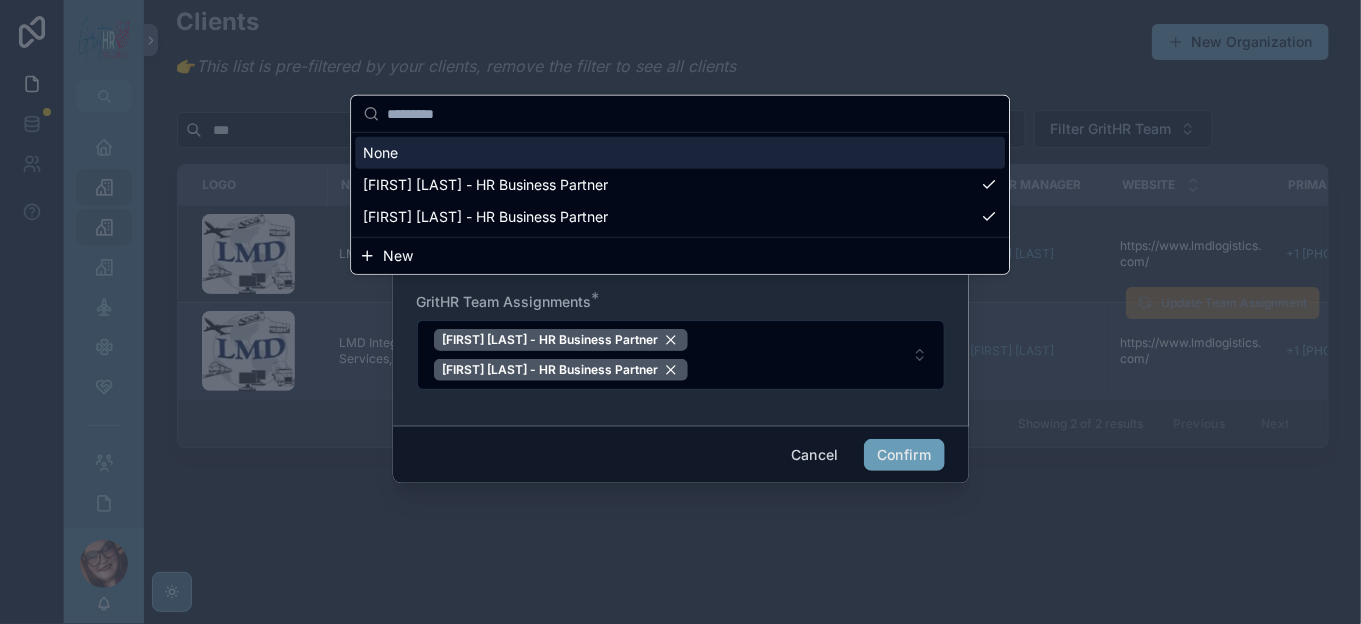 click on "New" at bounding box center (398, 256) 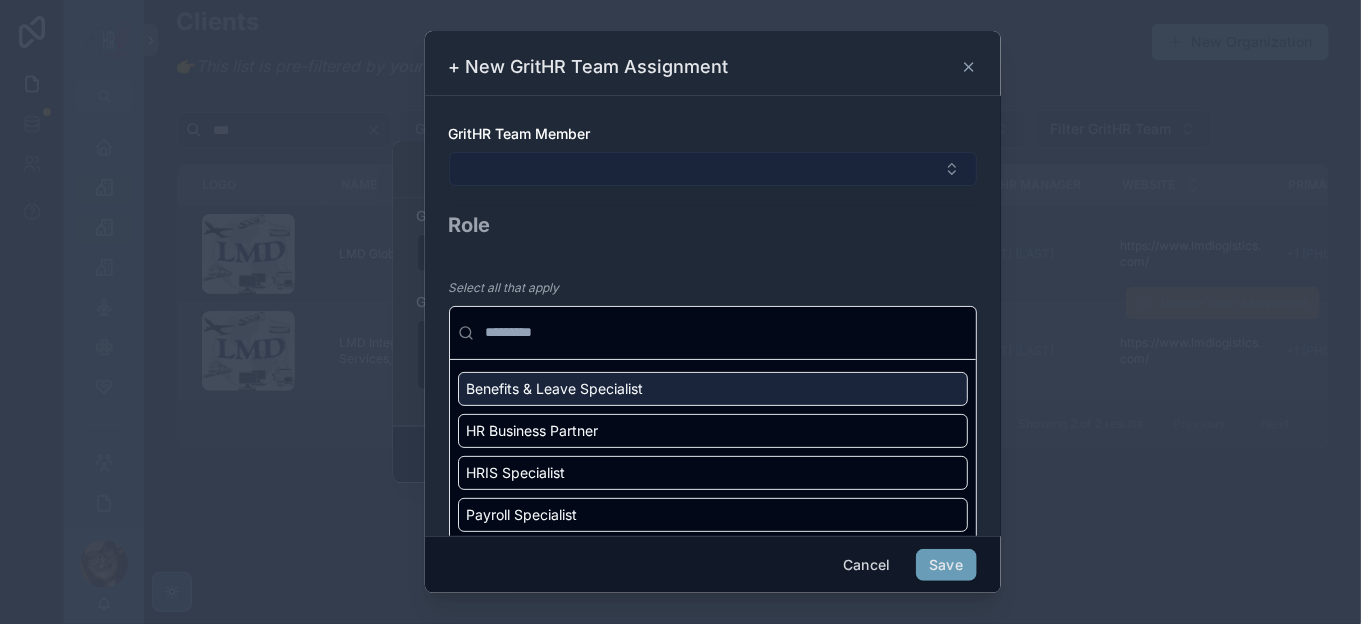 click at bounding box center [713, 169] 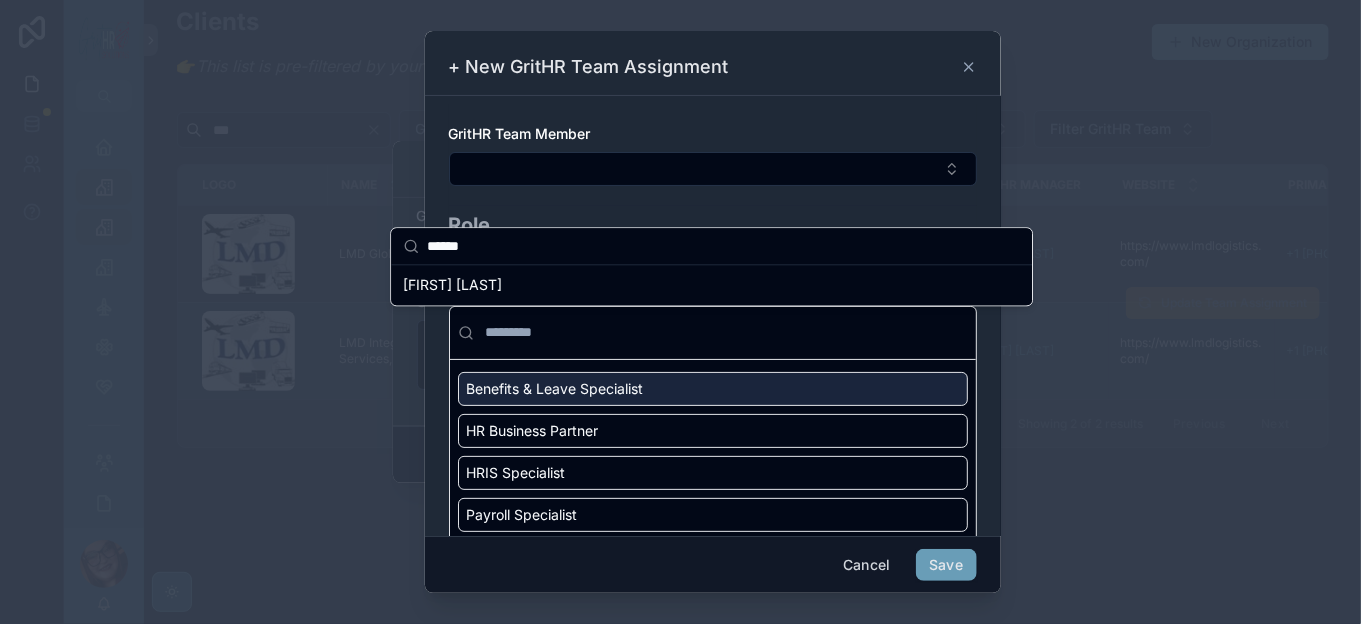 type on "******" 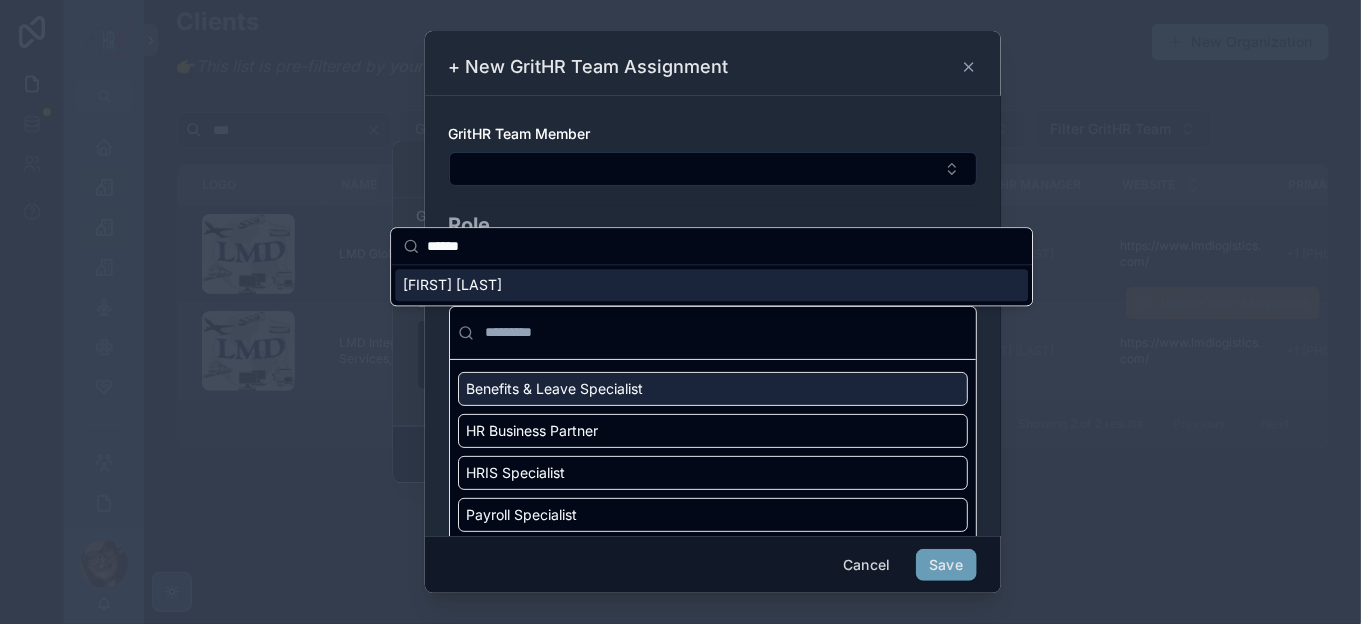 click on "[FIRST] [LAST]" at bounding box center (452, 285) 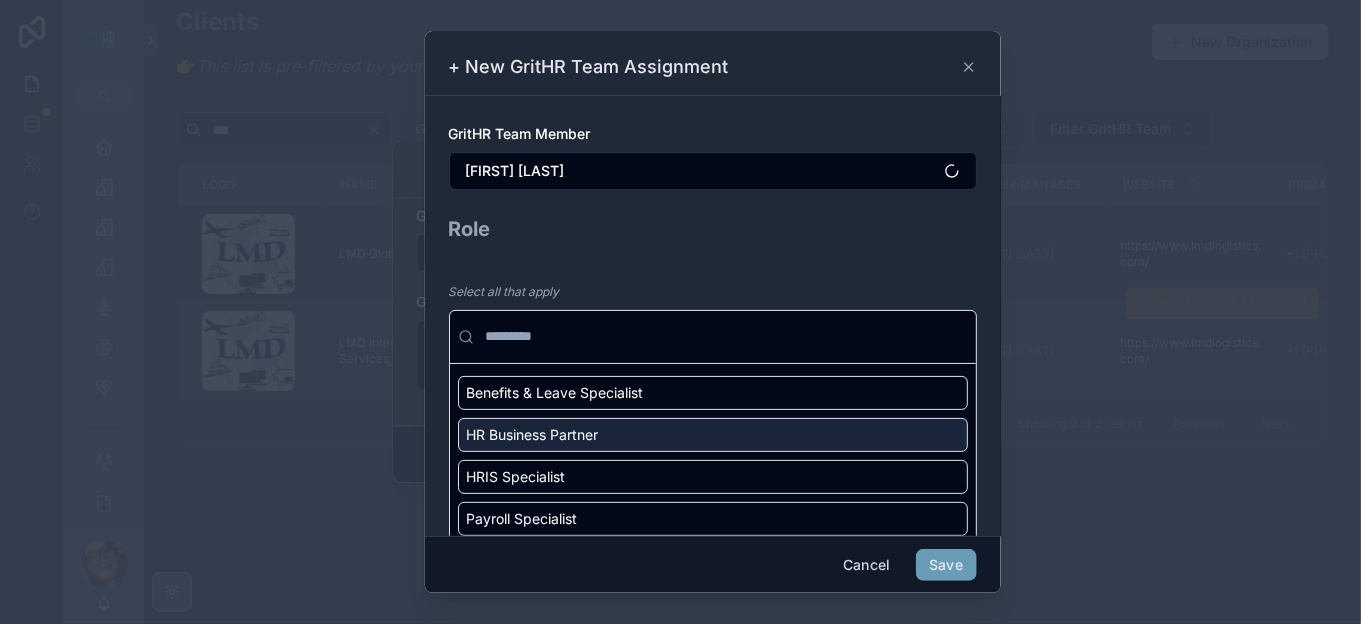 scroll, scrollTop: 28, scrollLeft: 0, axis: vertical 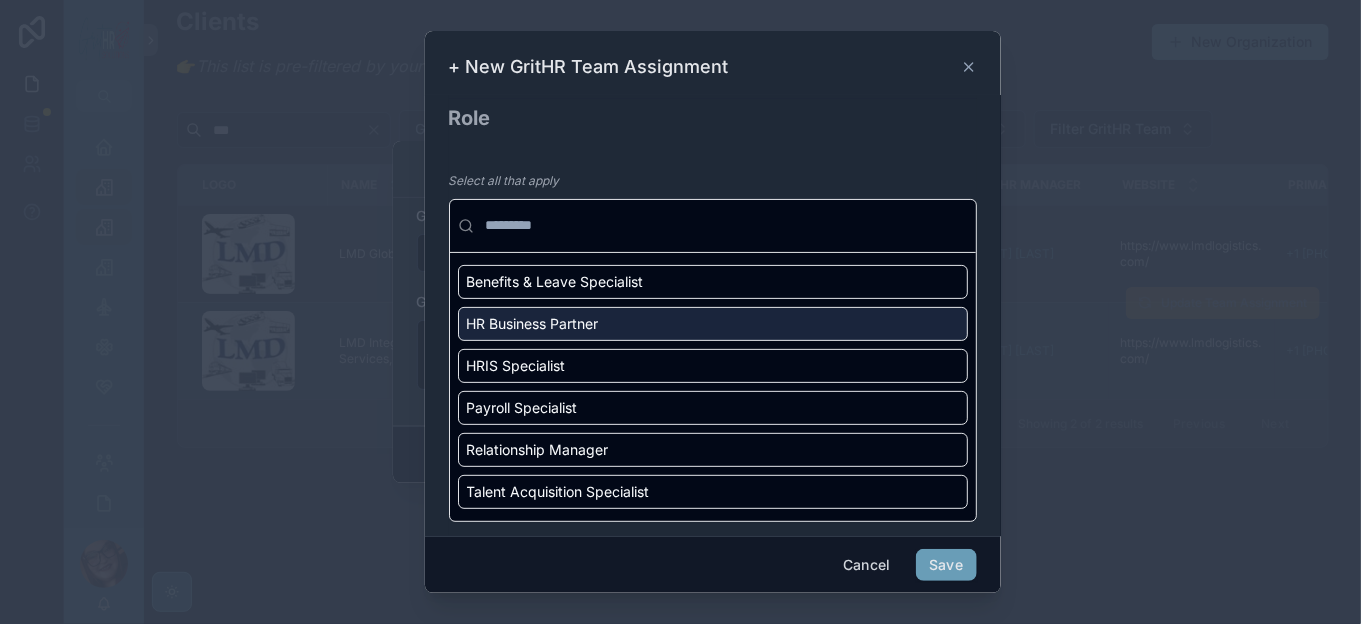 click on "HR Business Partner" at bounding box center [533, 324] 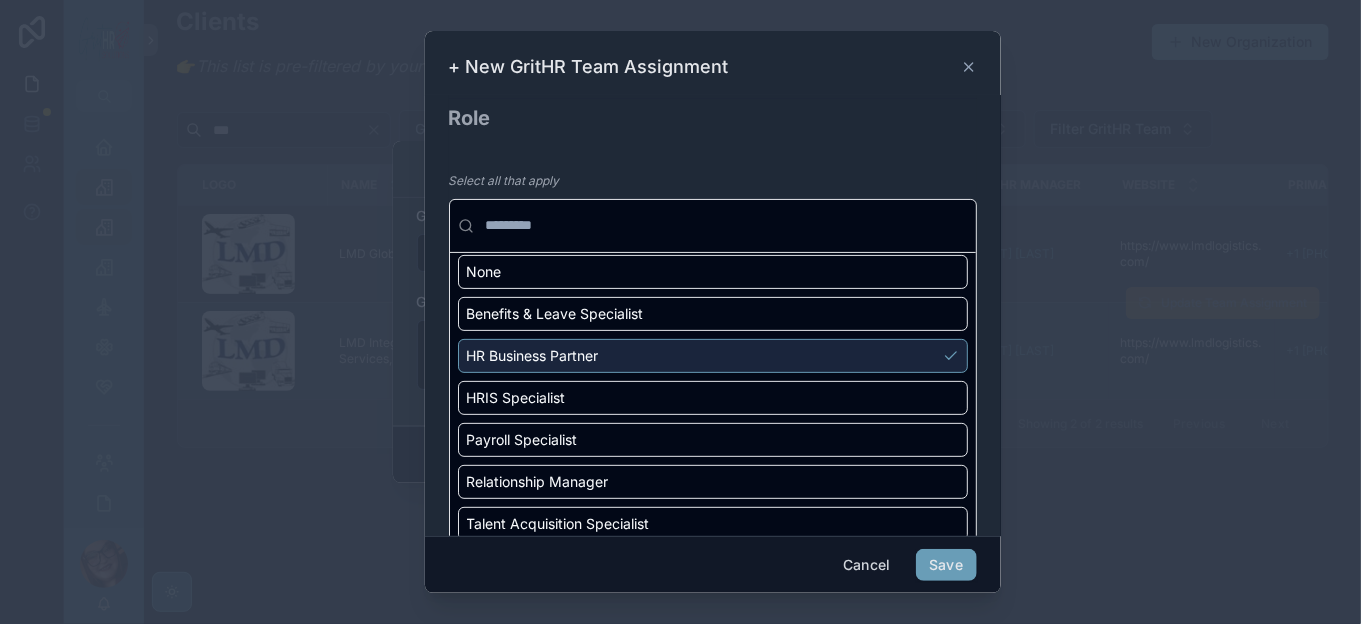 scroll, scrollTop: 80, scrollLeft: 0, axis: vertical 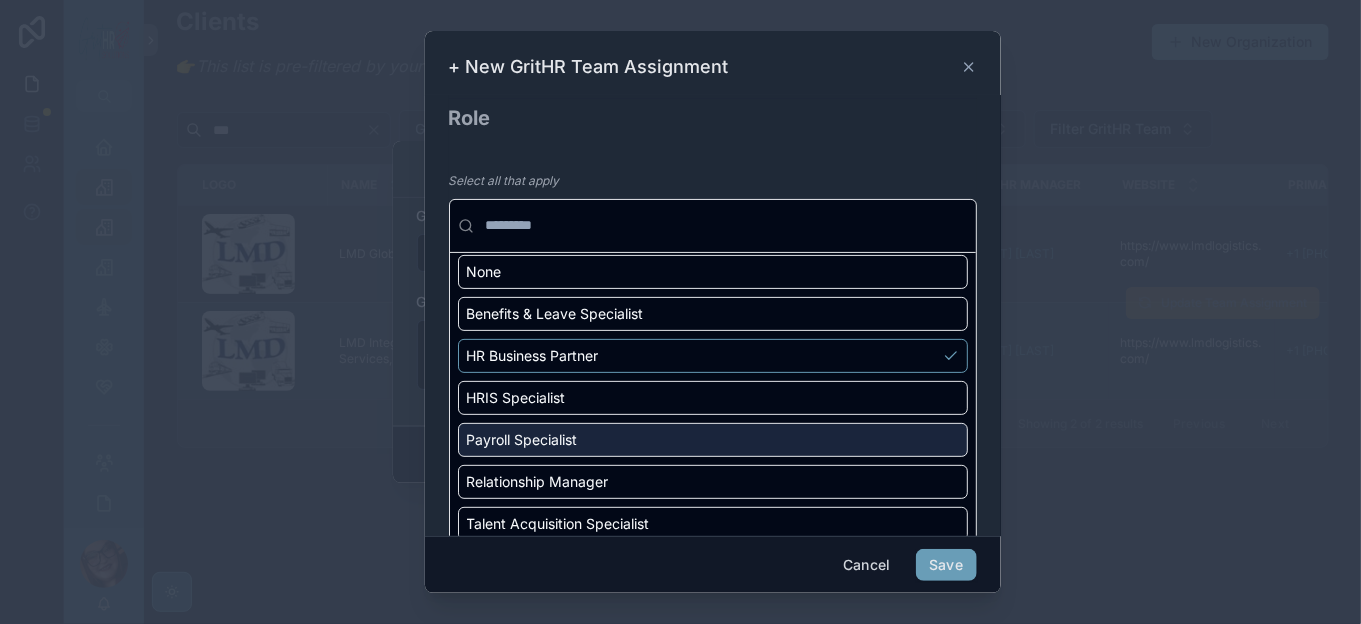 click 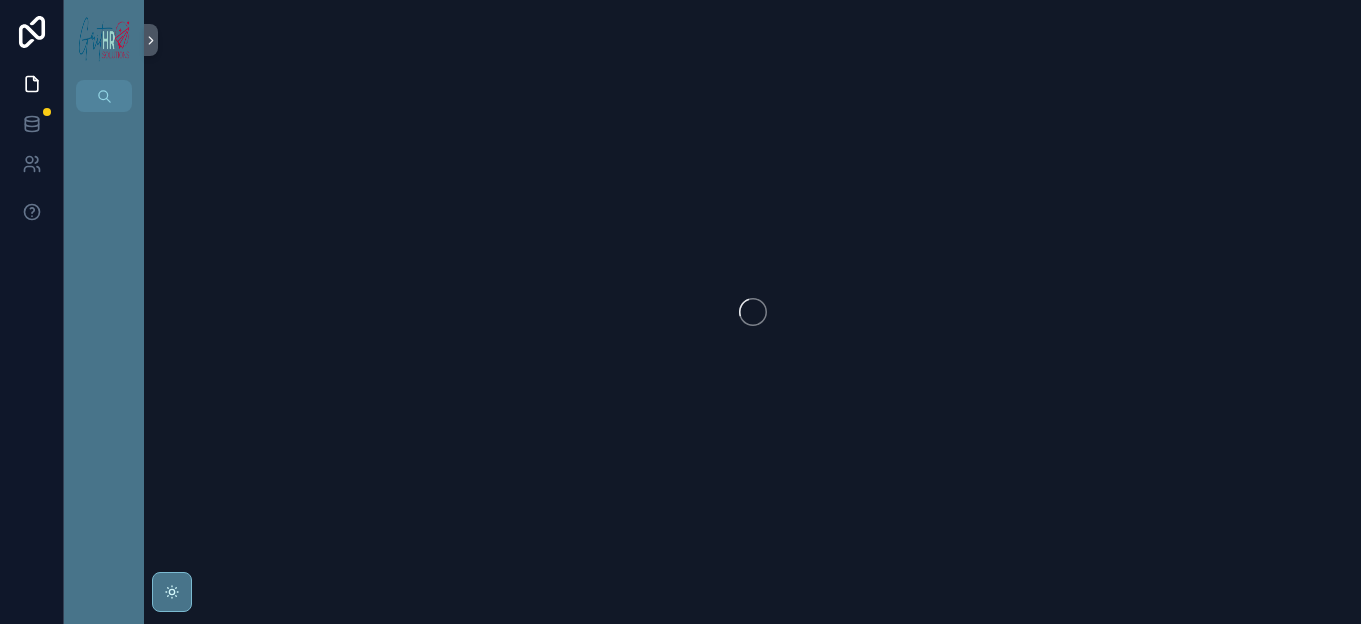 scroll, scrollTop: 0, scrollLeft: 0, axis: both 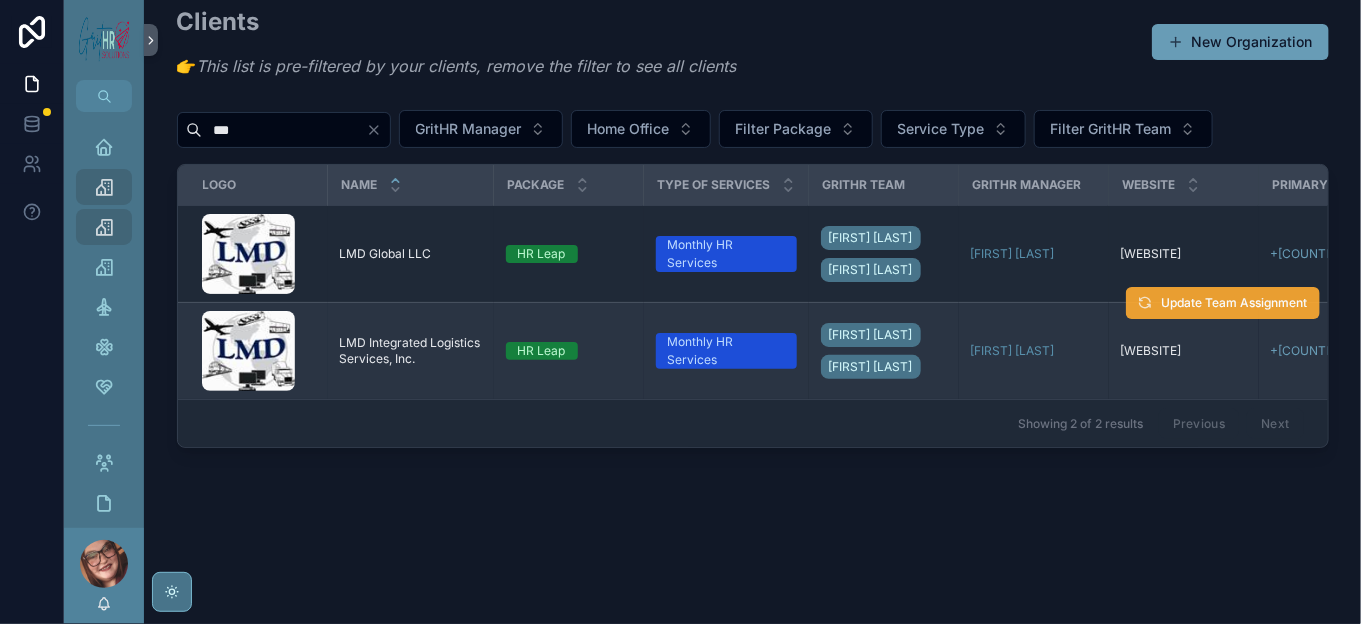 click on "Update Team Assignment" at bounding box center [1235, 303] 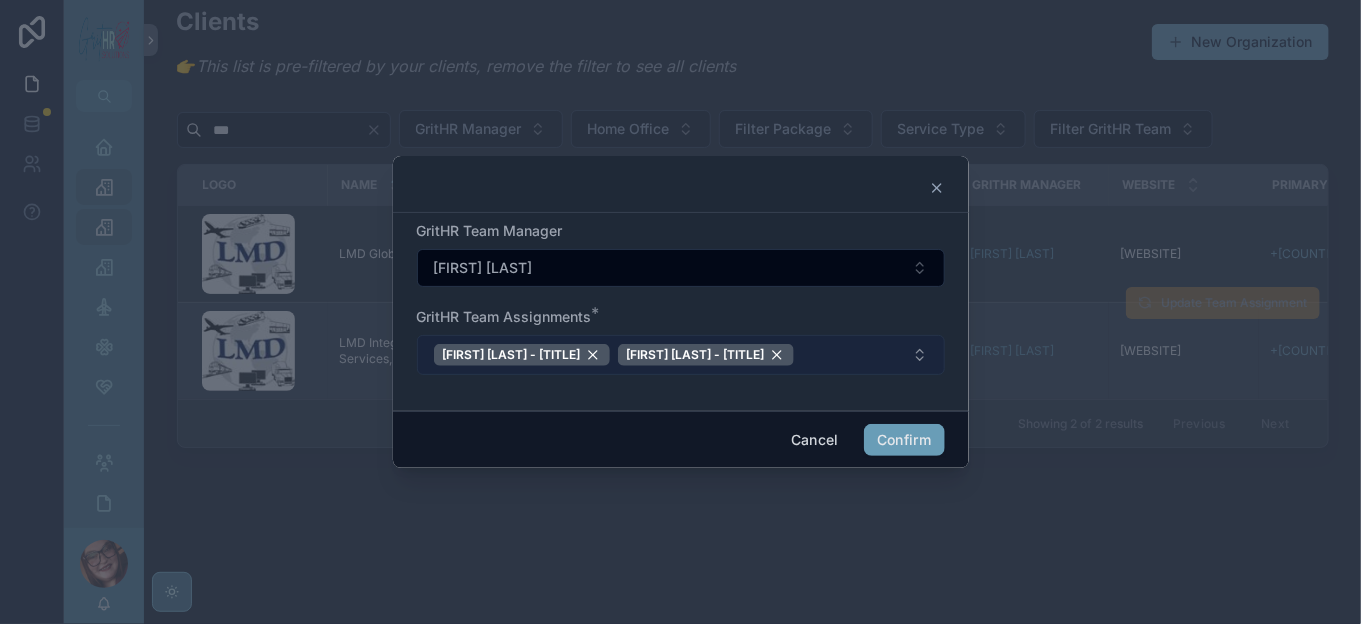 click on "[FIRST] [LAST] - [TITLE] [FIRST] [LAST] - [TITLE]" at bounding box center [614, 355] 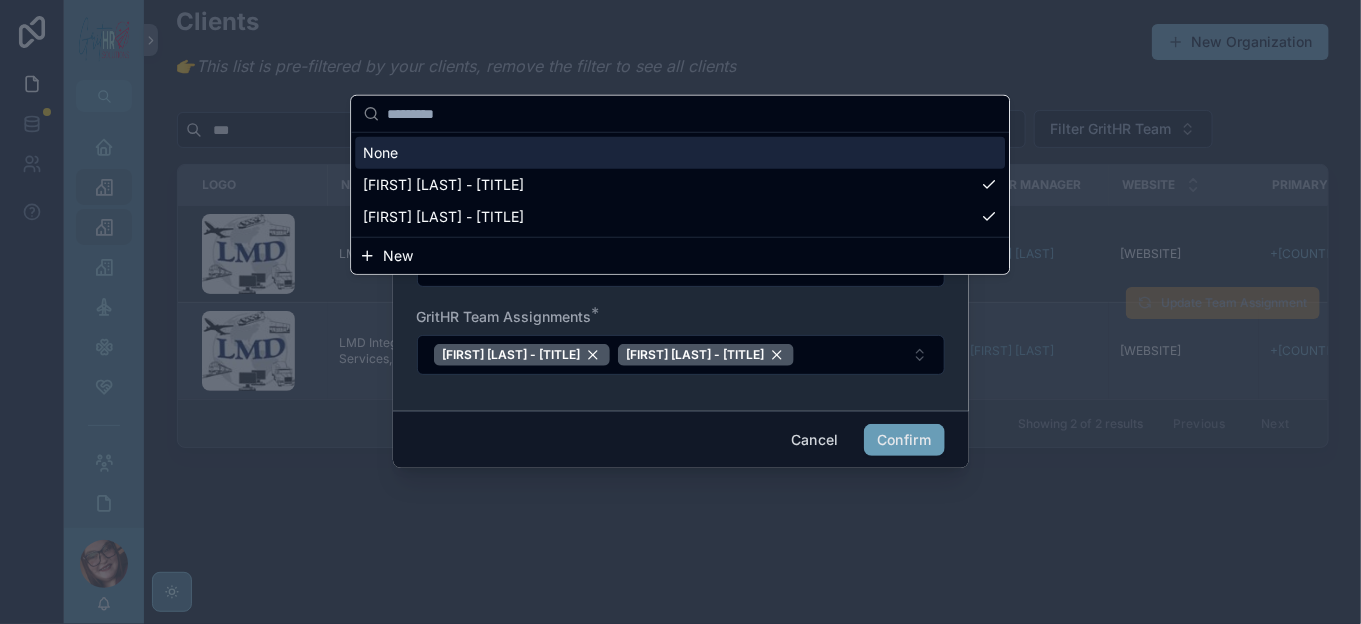click on "New" at bounding box center (398, 256) 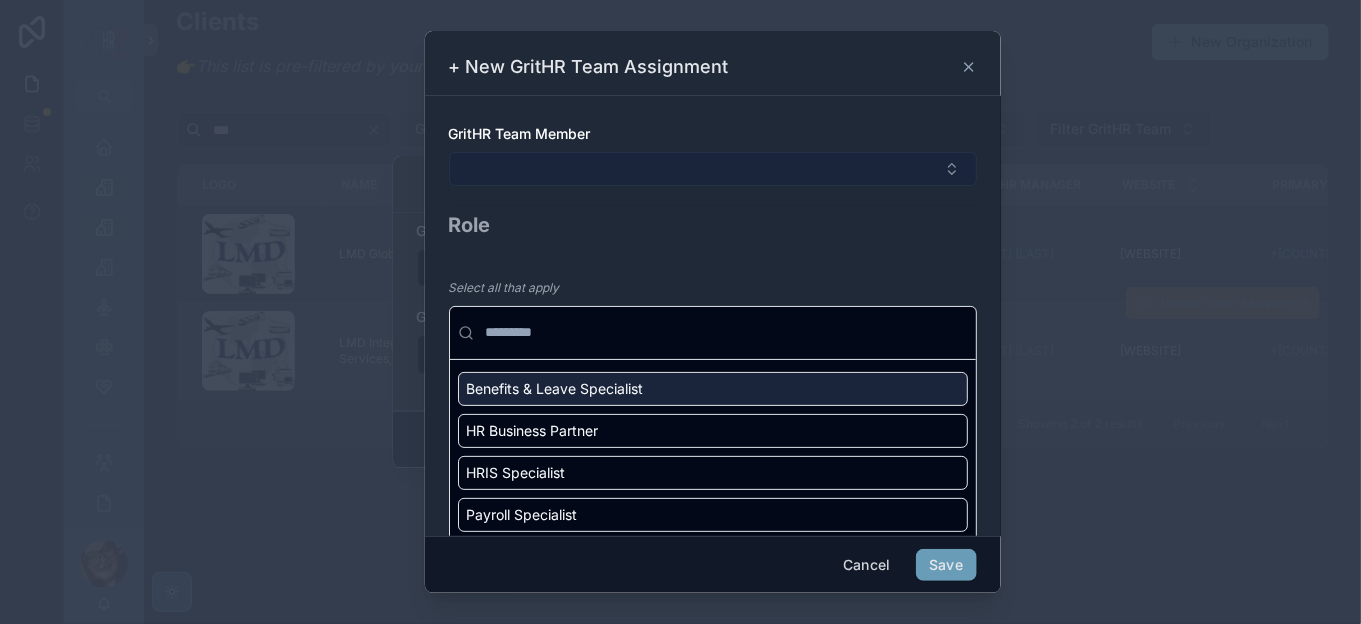 click at bounding box center [713, 169] 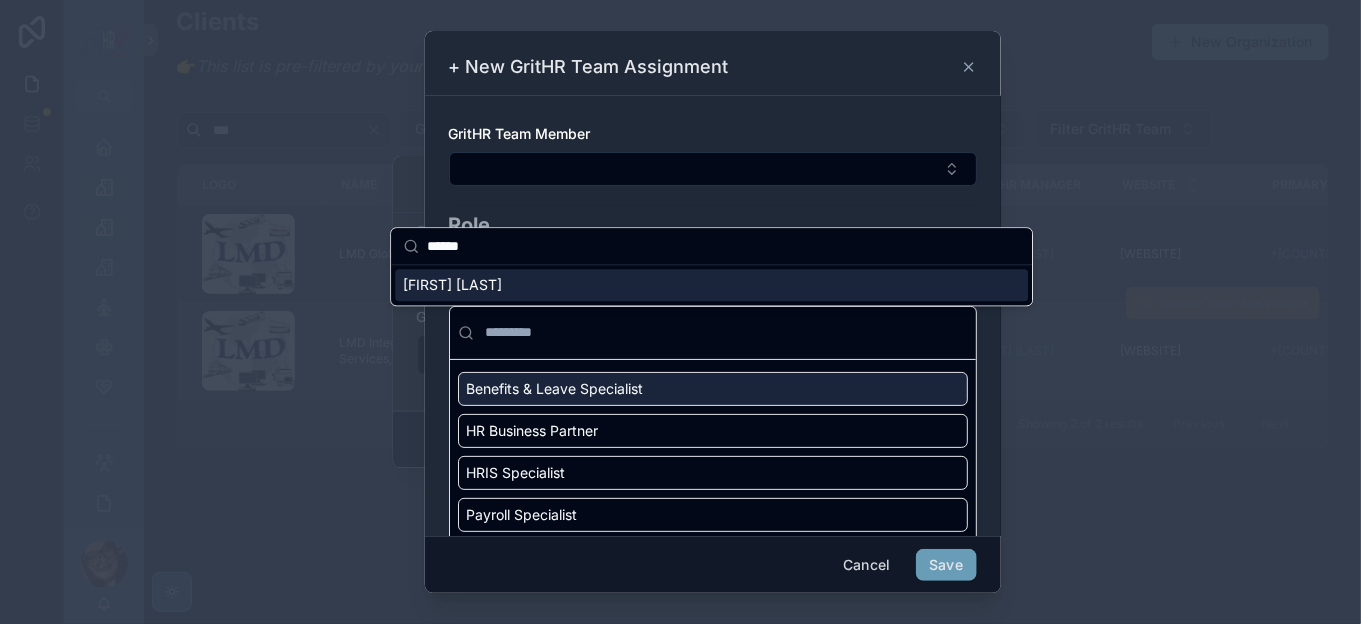 type on "******" 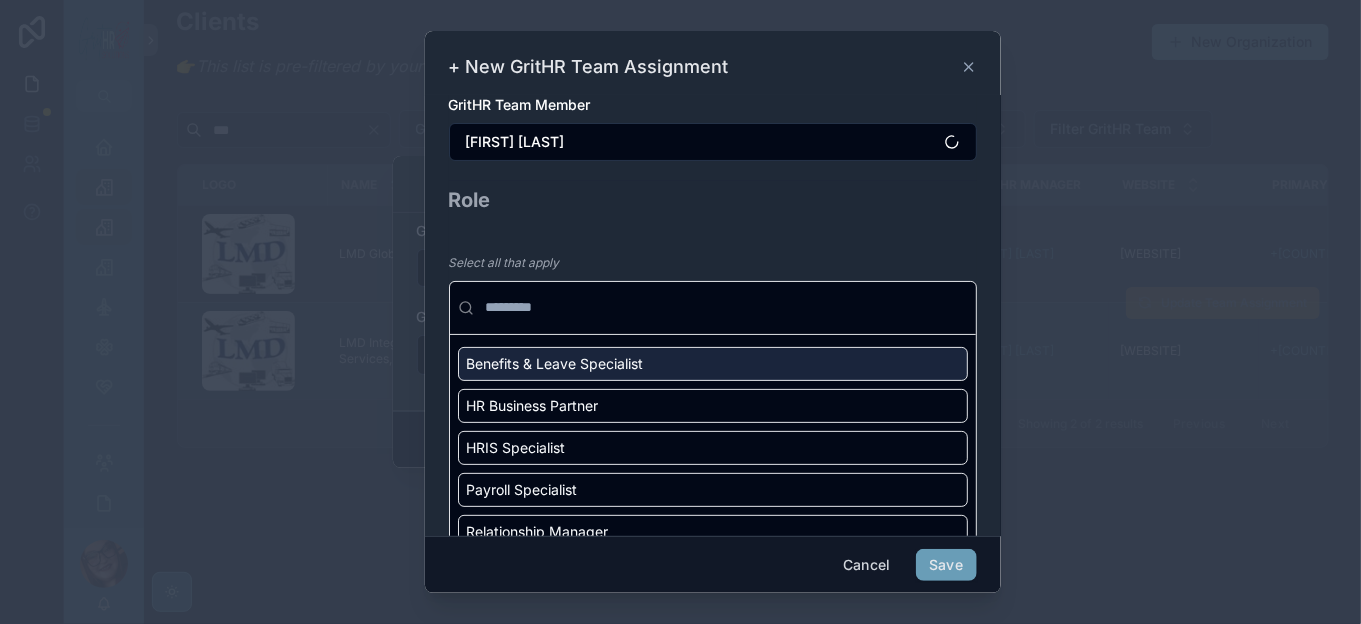 scroll, scrollTop: 111, scrollLeft: 0, axis: vertical 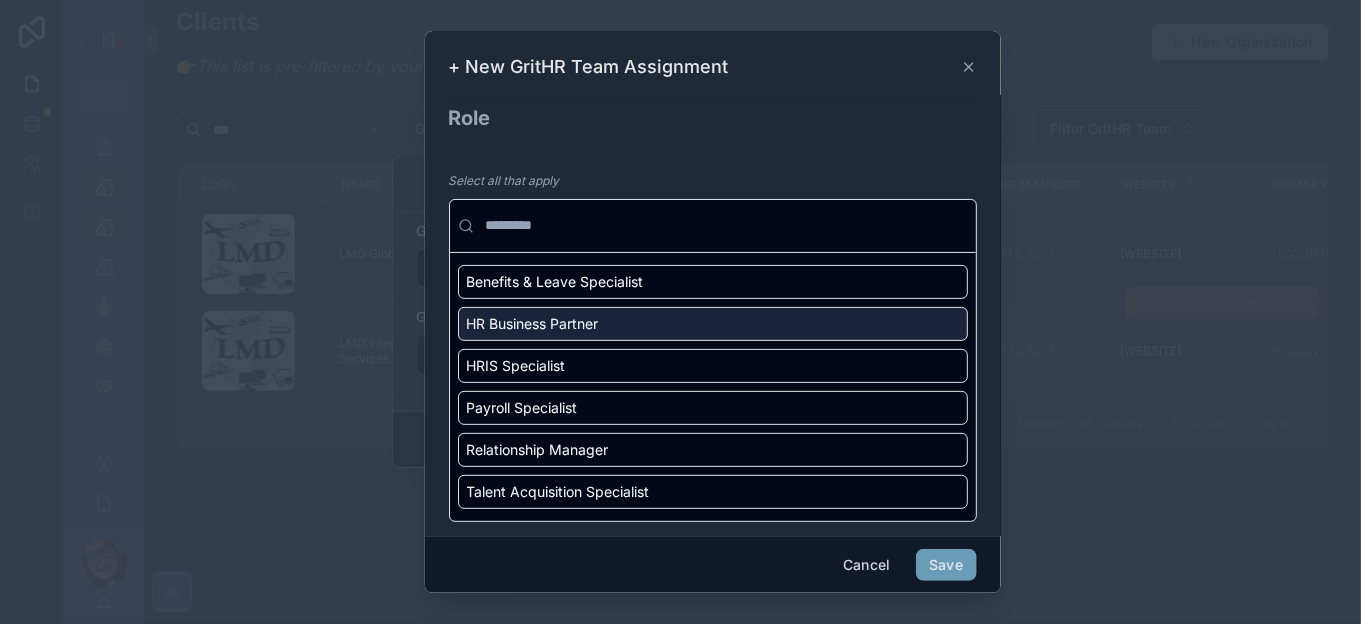 click on "HR Business Partner" at bounding box center (713, 324) 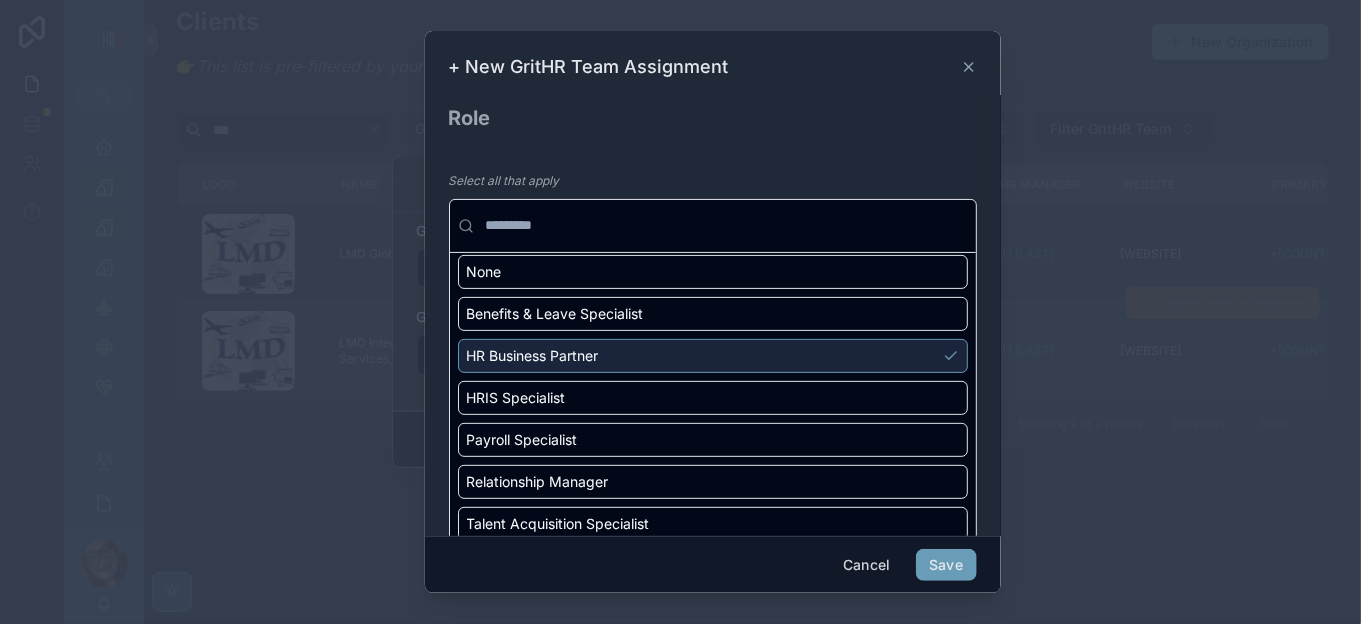 scroll, scrollTop: 80, scrollLeft: 0, axis: vertical 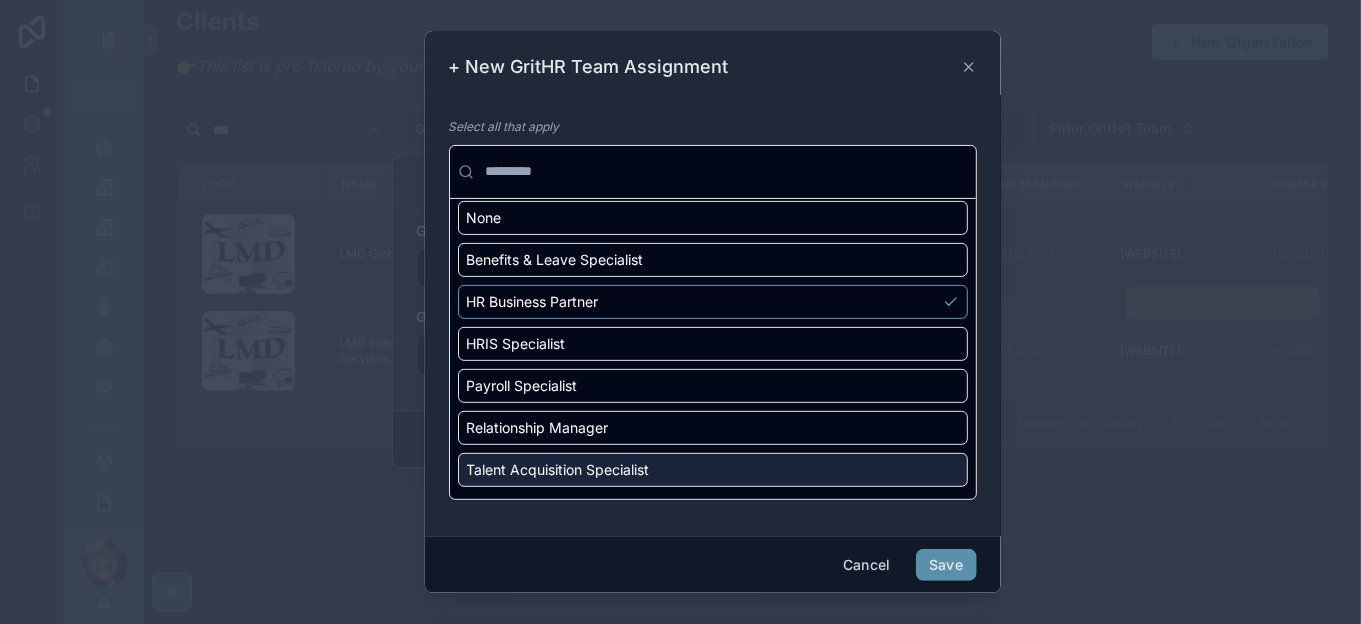 click on "Save" at bounding box center [946, 565] 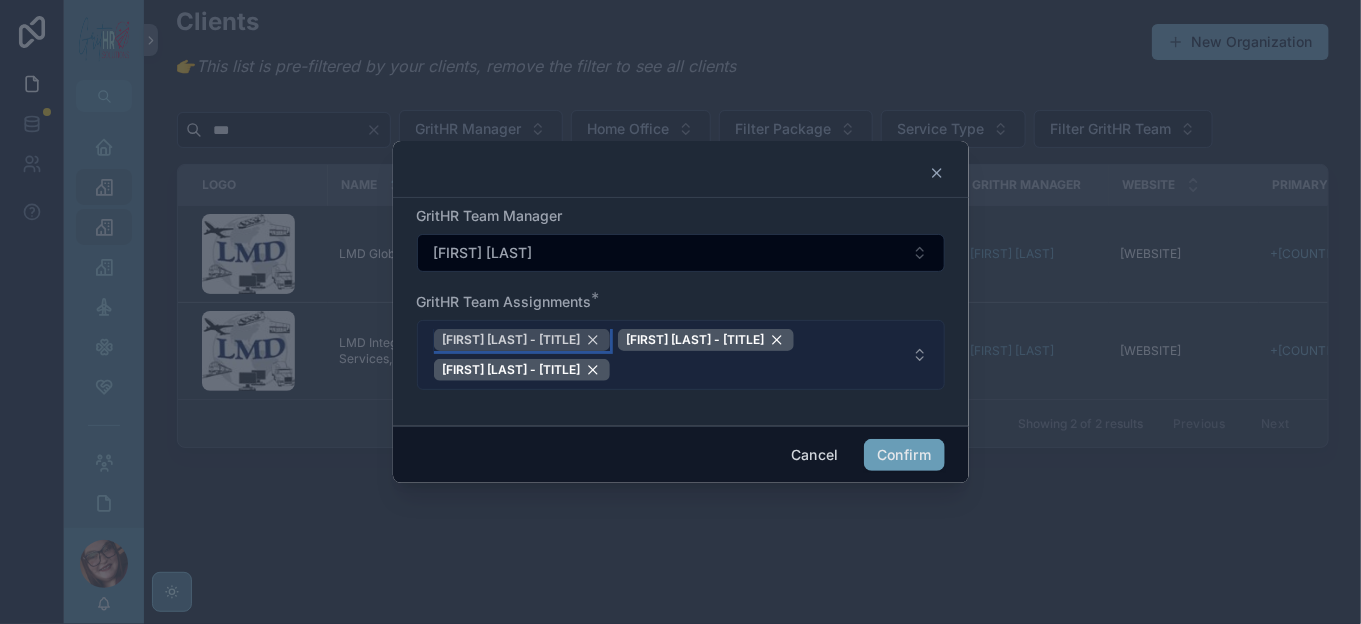 click on "[FIRST] [LAST] - [TITLE]" at bounding box center [522, 340] 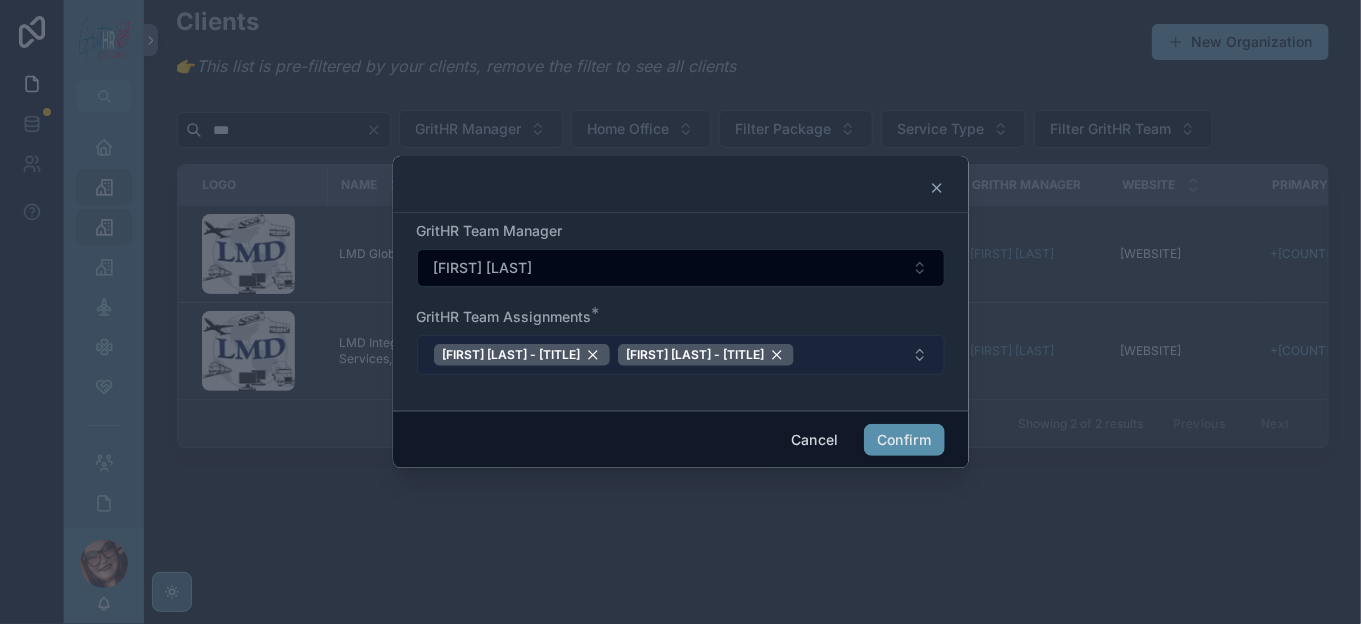 click on "Confirm" at bounding box center [904, 440] 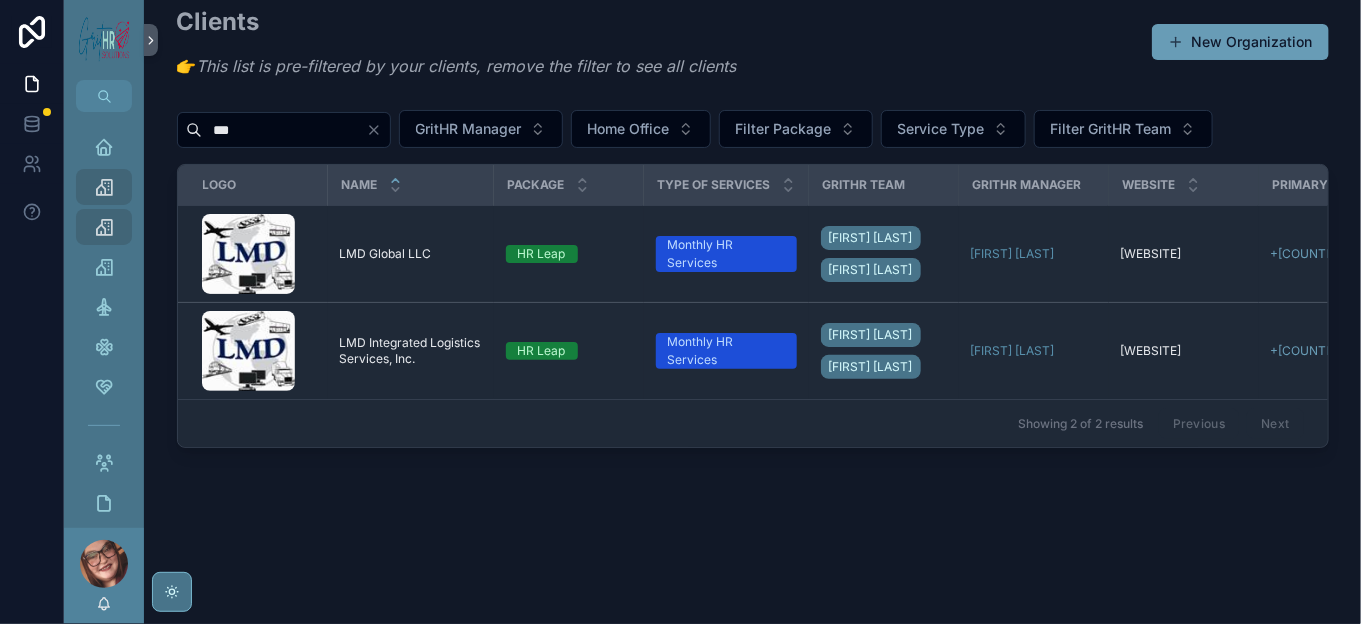 scroll, scrollTop: 0, scrollLeft: 0, axis: both 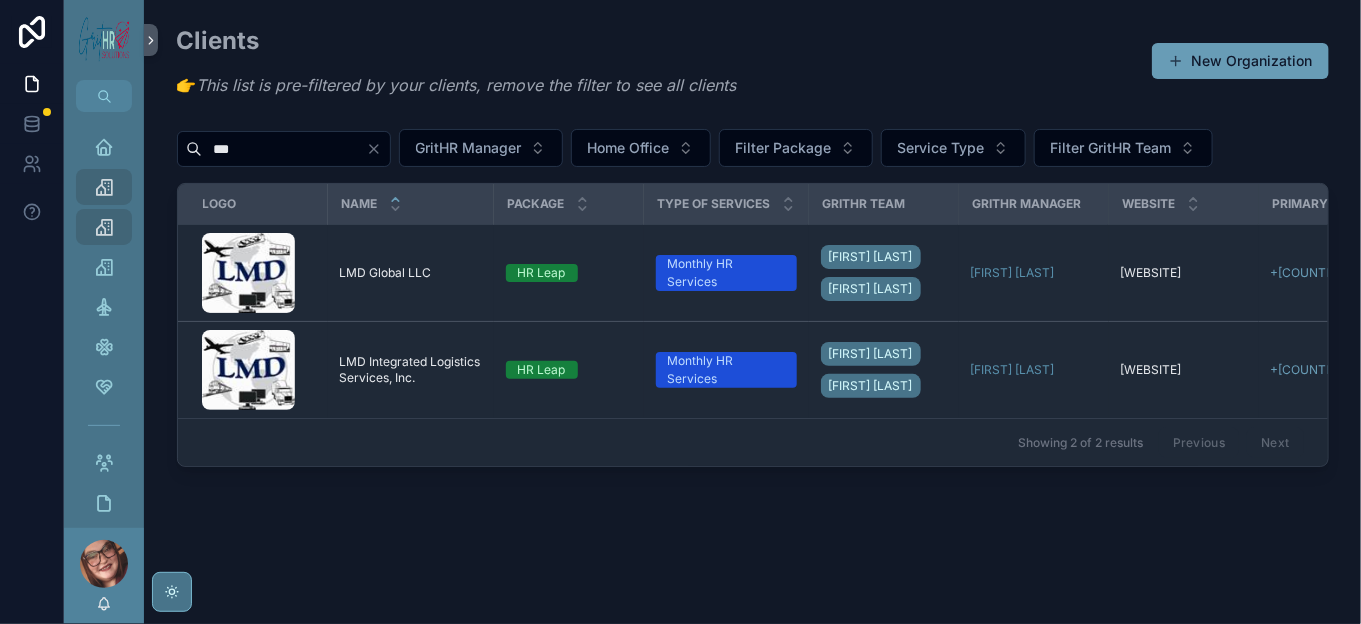 click 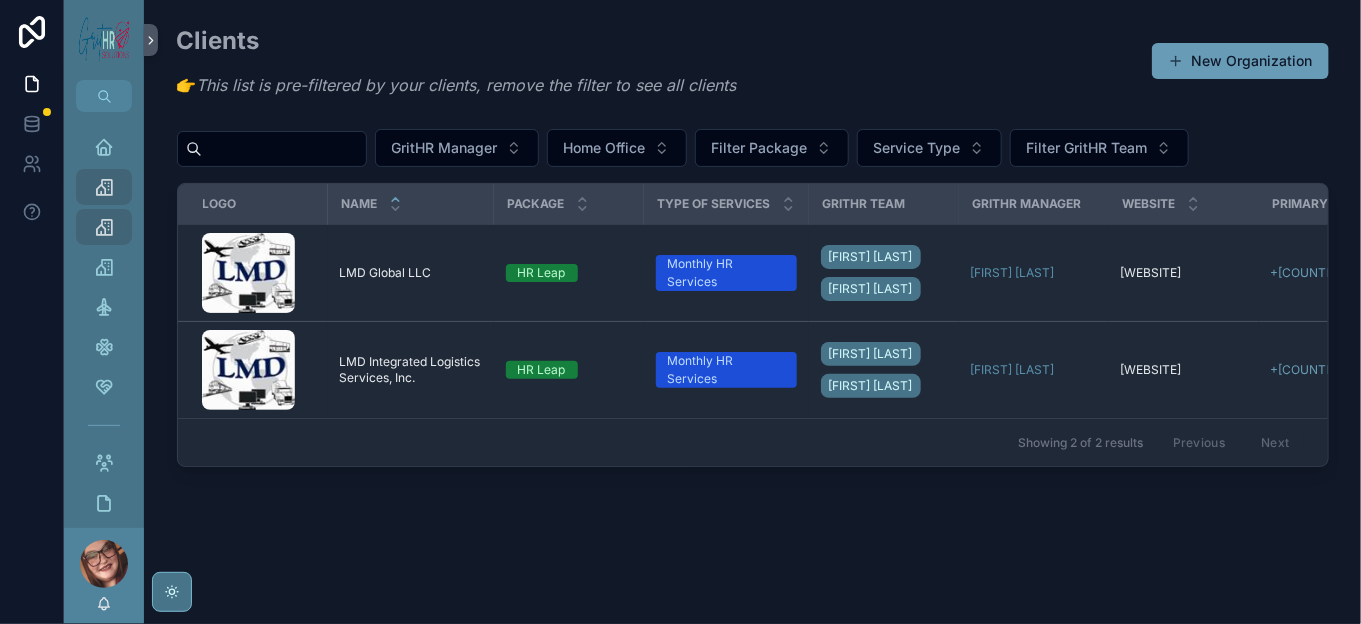 click at bounding box center (284, 149) 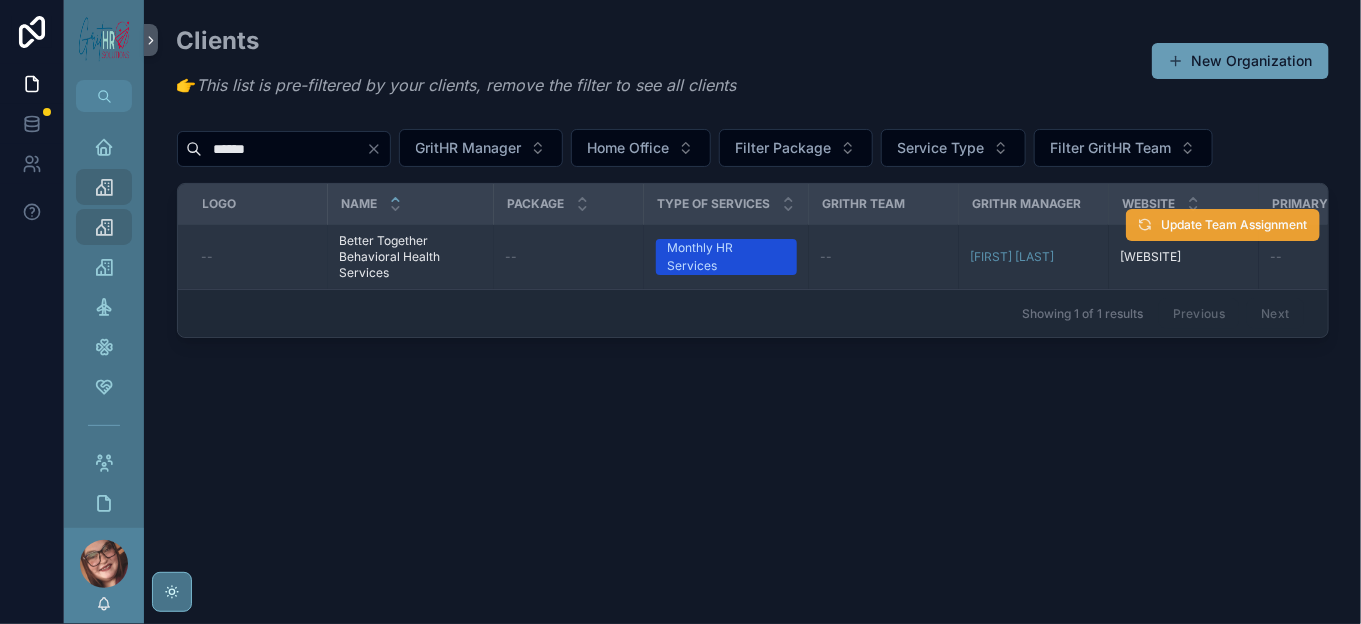 type on "******" 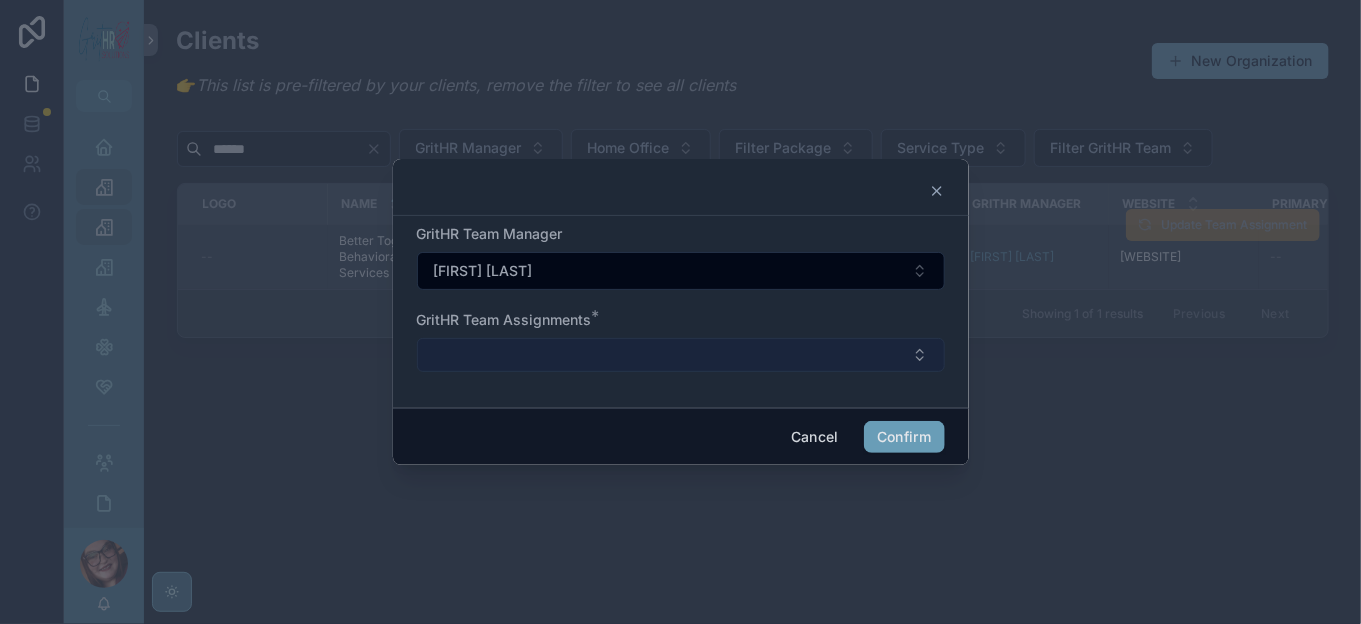 click at bounding box center (681, 355) 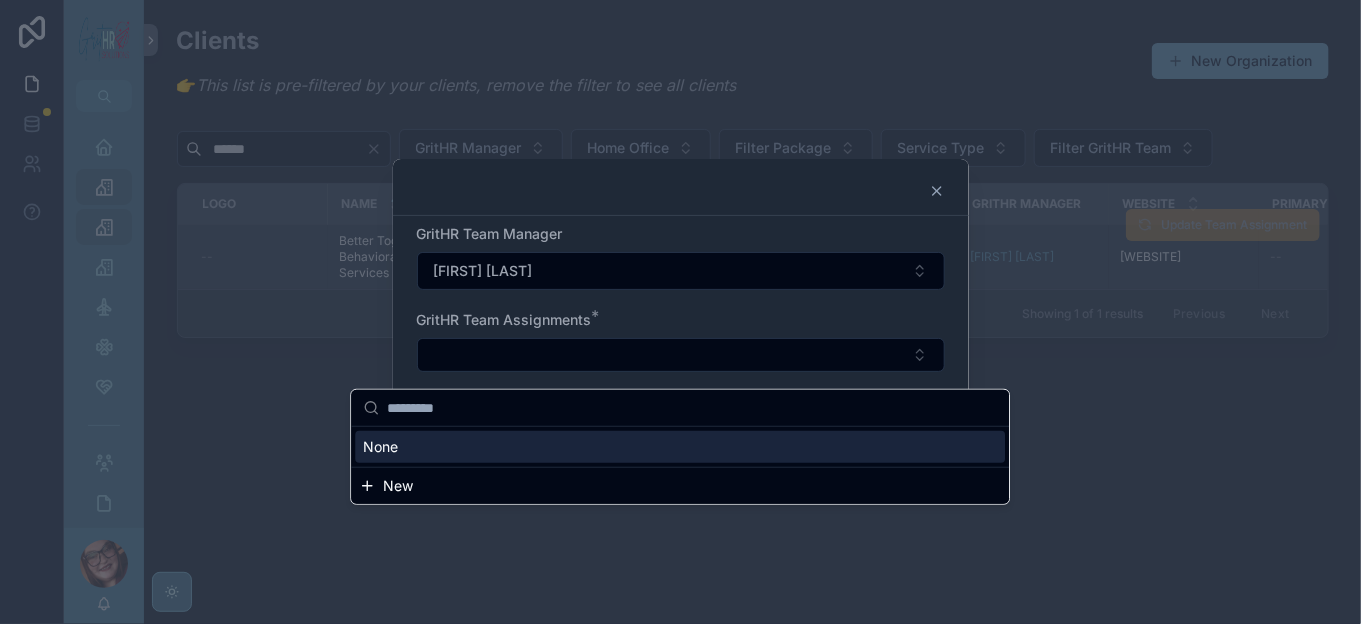 click on "*" at bounding box center [596, 316] 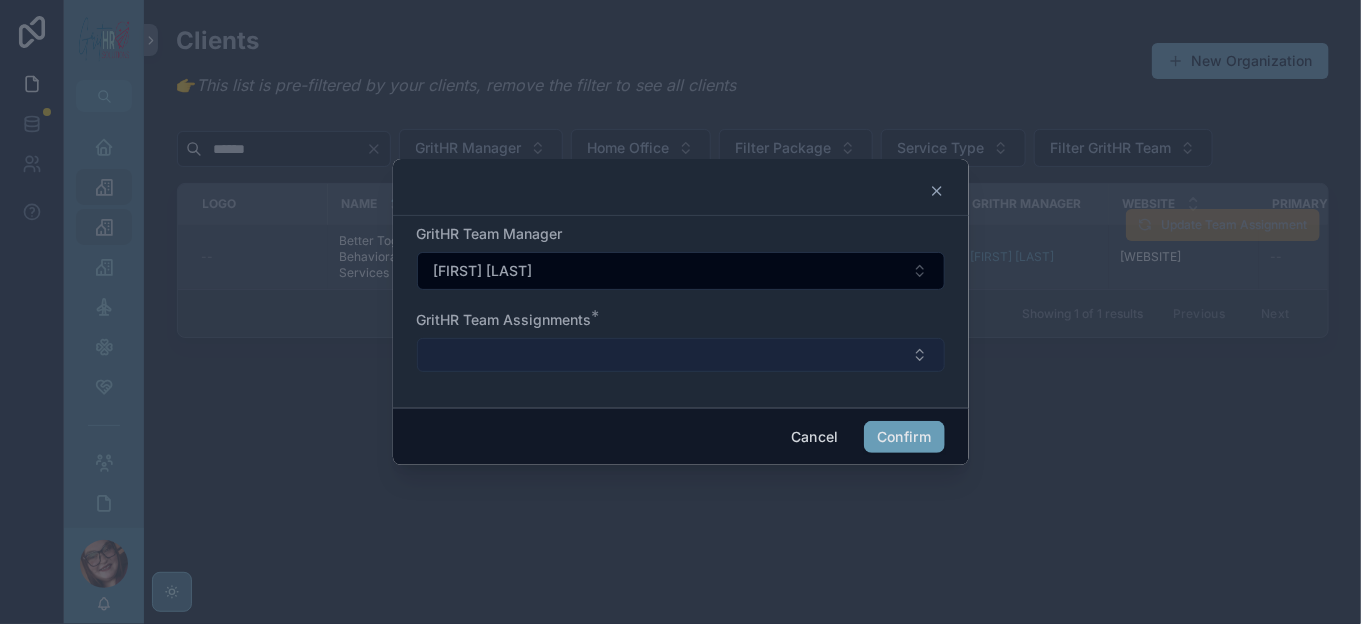 click at bounding box center [681, 355] 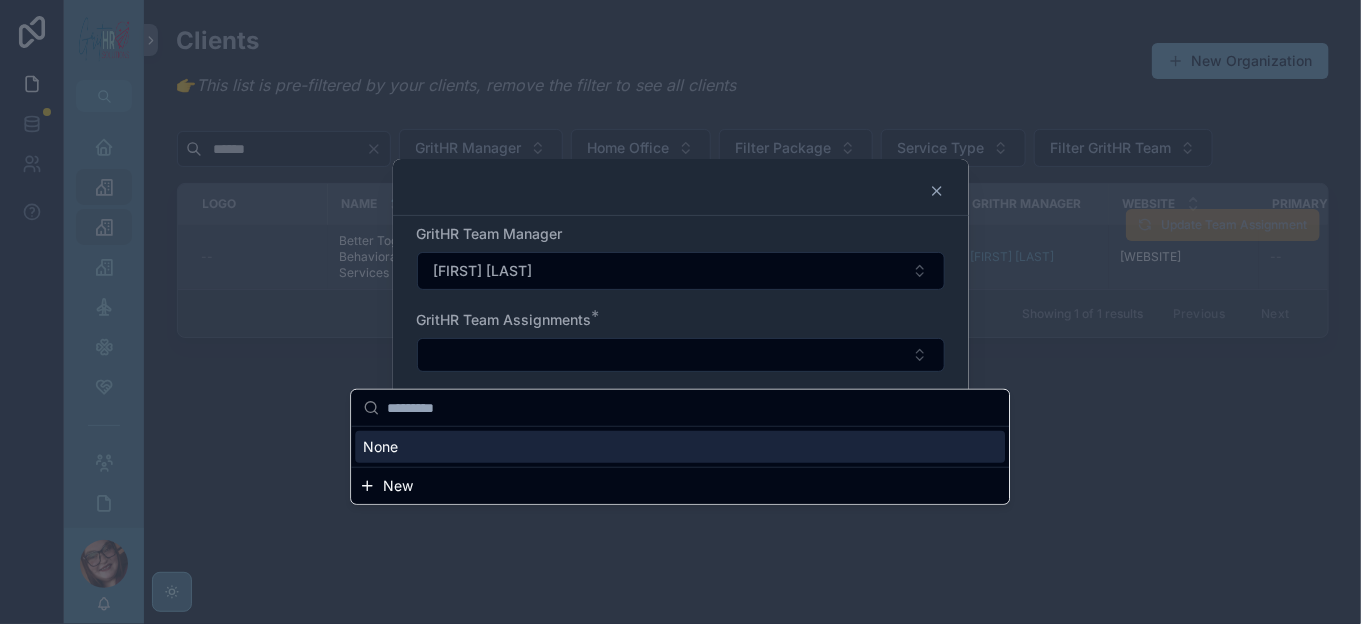 click on "New" at bounding box center [680, 486] 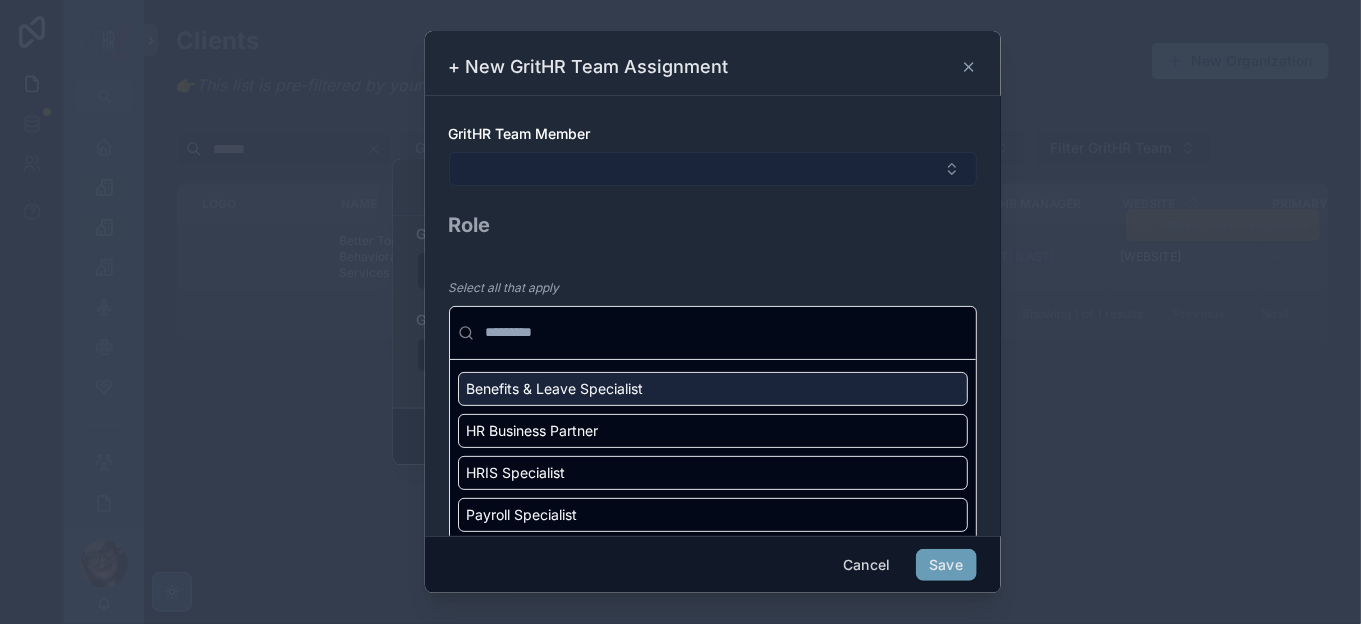 click at bounding box center [713, 169] 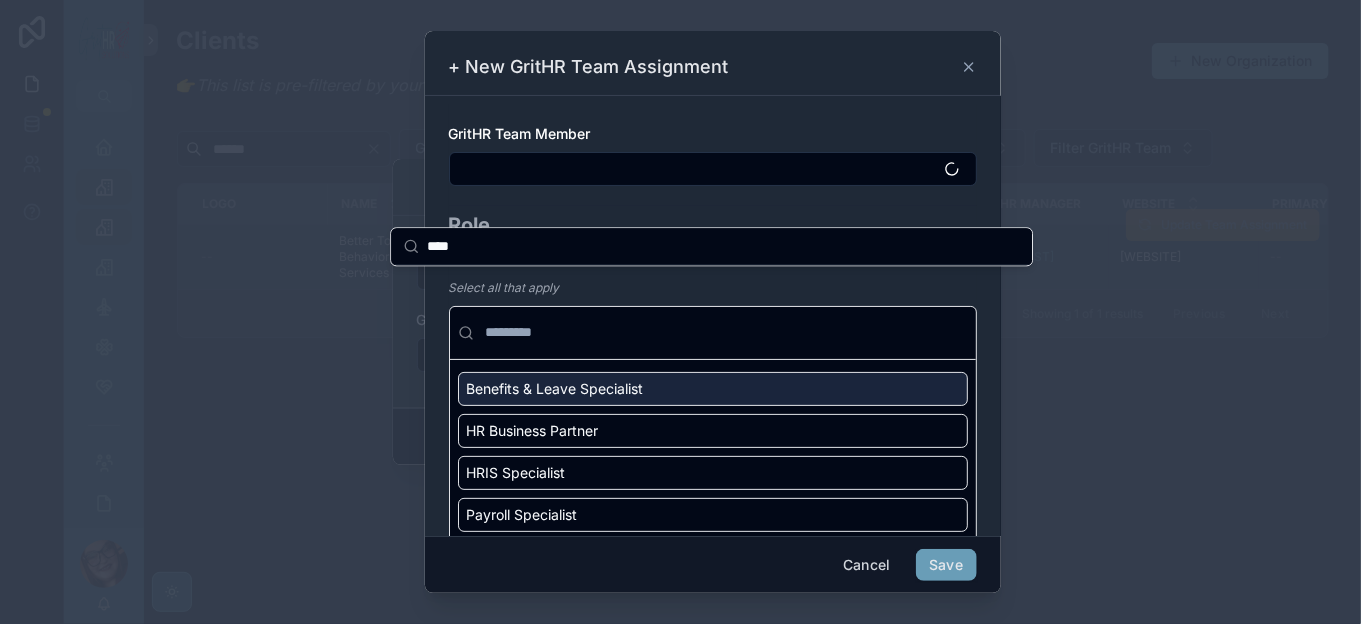 type on "****" 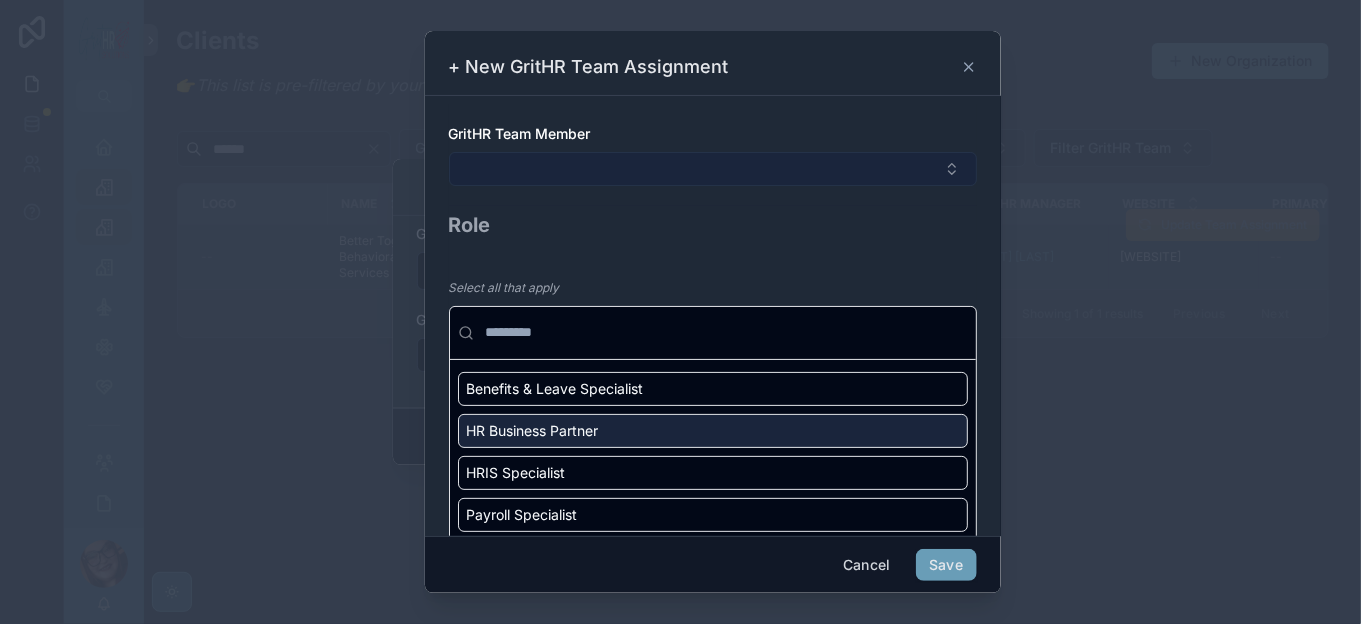 click at bounding box center [713, 169] 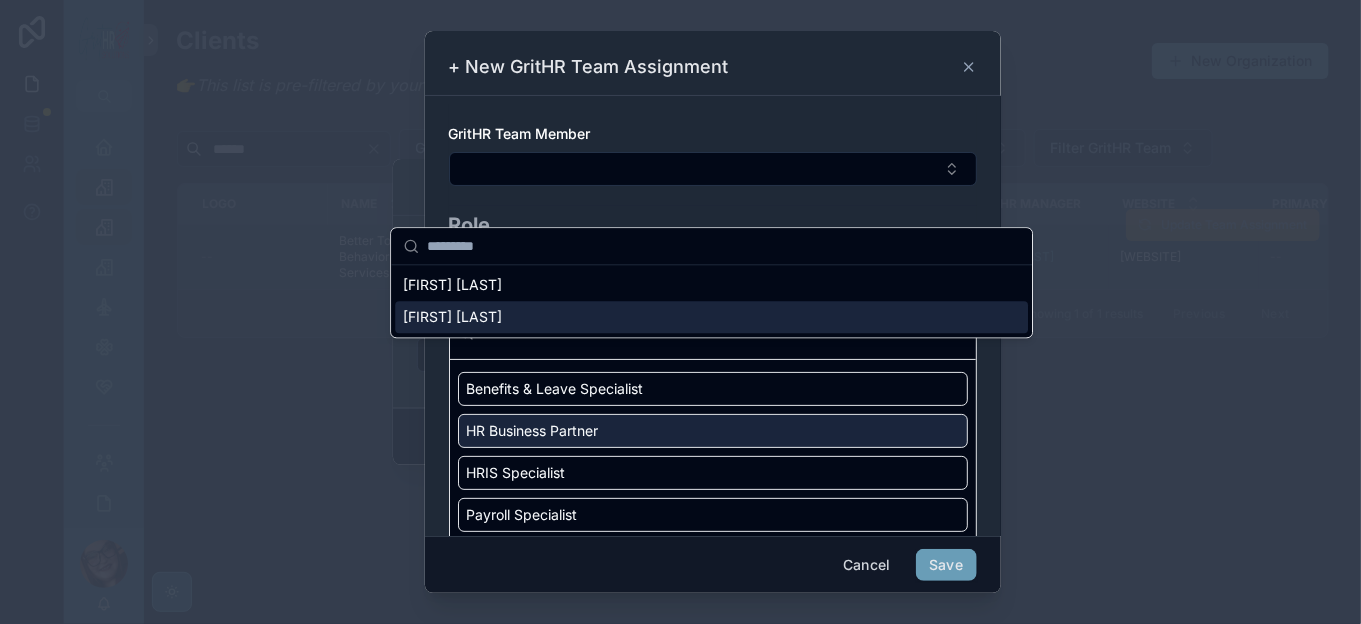 click on "[FIRST] [LAST]" at bounding box center [452, 317] 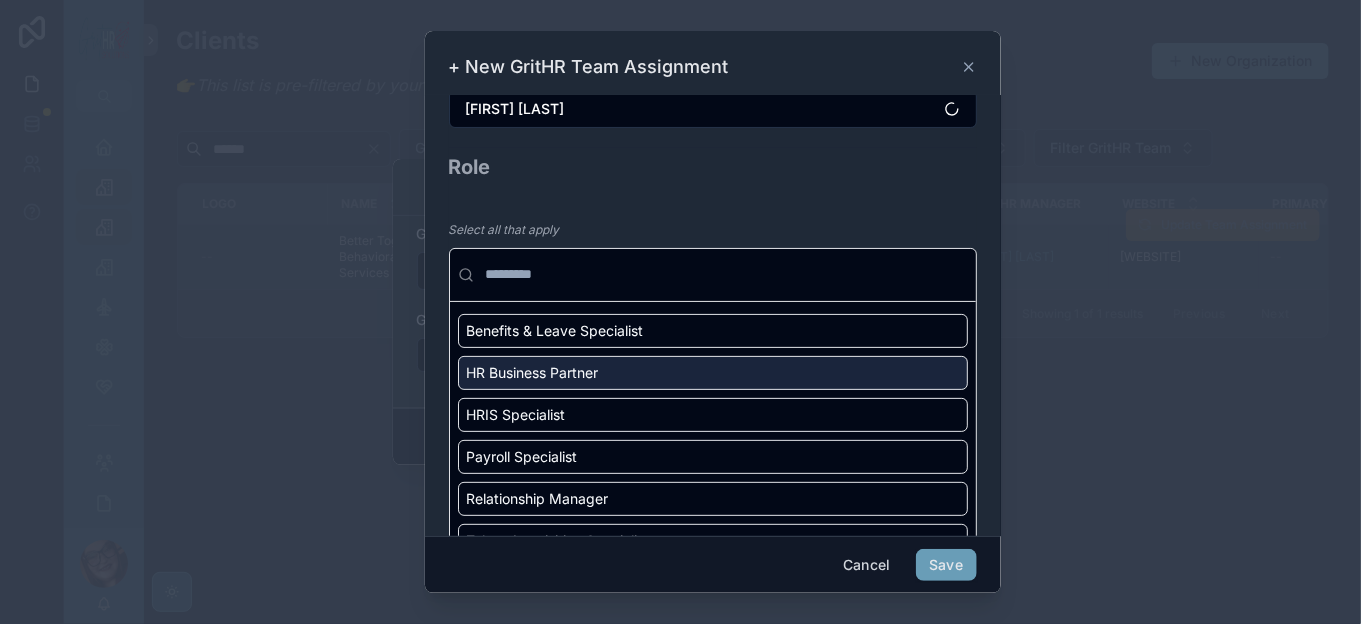 scroll, scrollTop: 111, scrollLeft: 0, axis: vertical 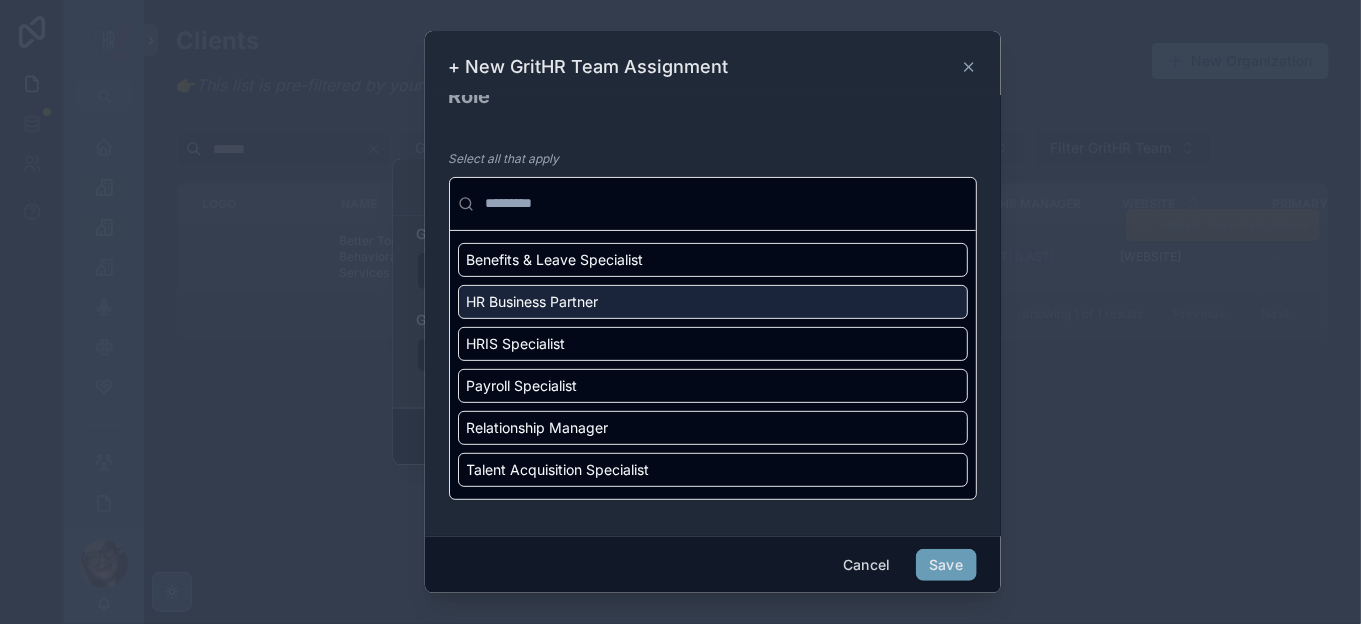 click on "HR Business Partner" at bounding box center [713, 302] 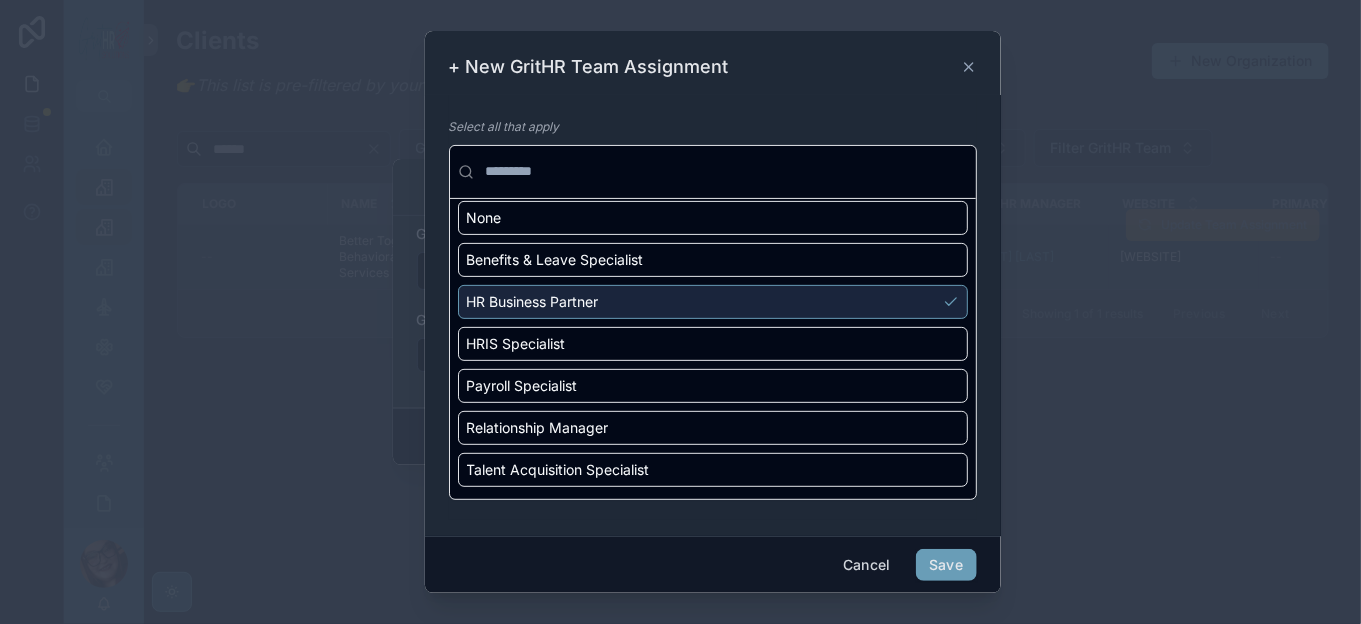 scroll, scrollTop: 80, scrollLeft: 0, axis: vertical 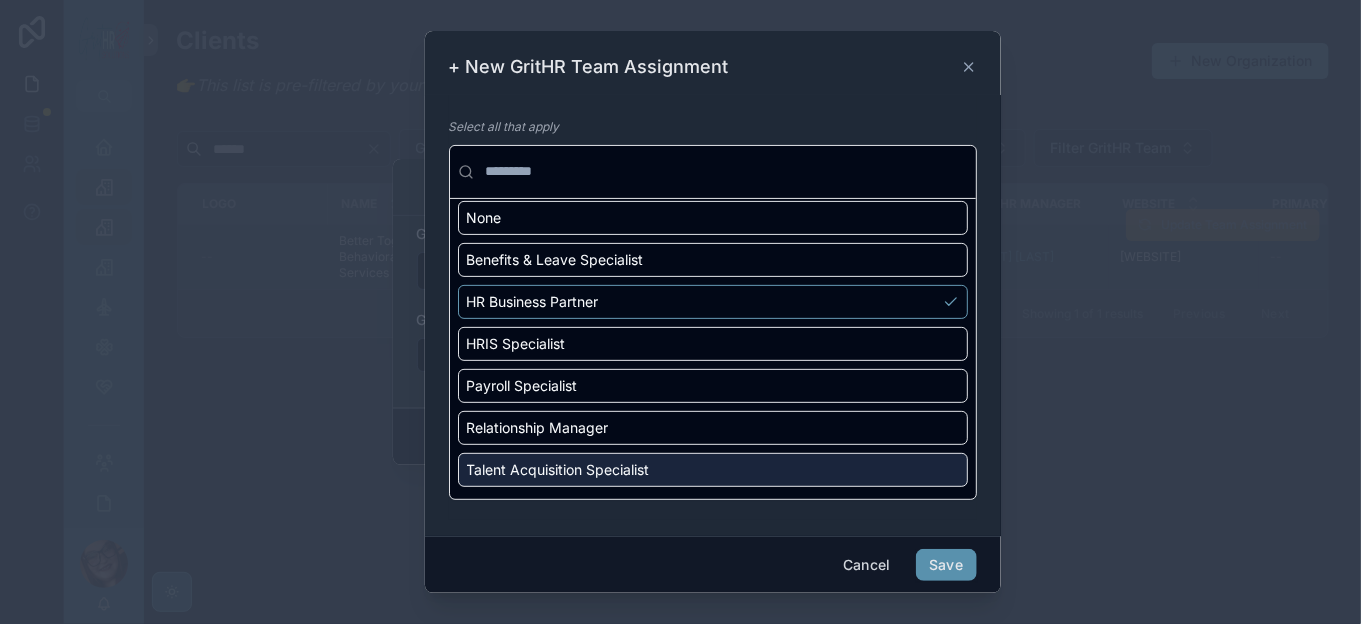 click on "Save" at bounding box center (946, 565) 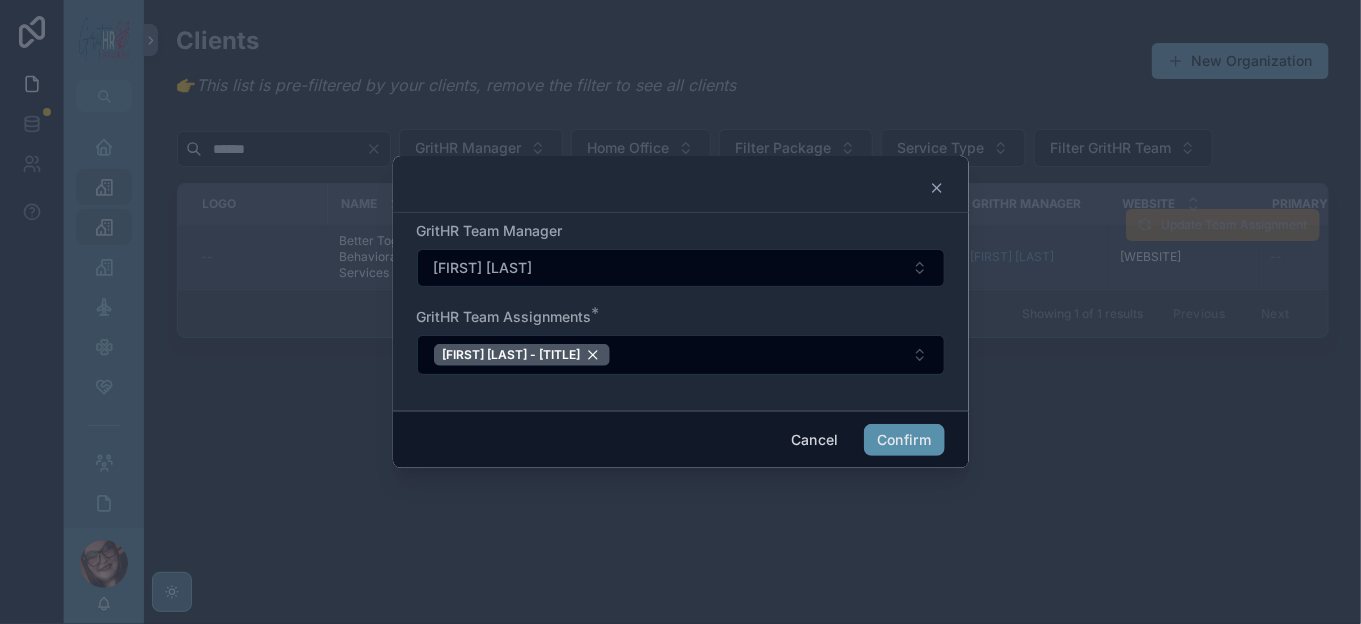 click on "Confirm" at bounding box center [904, 440] 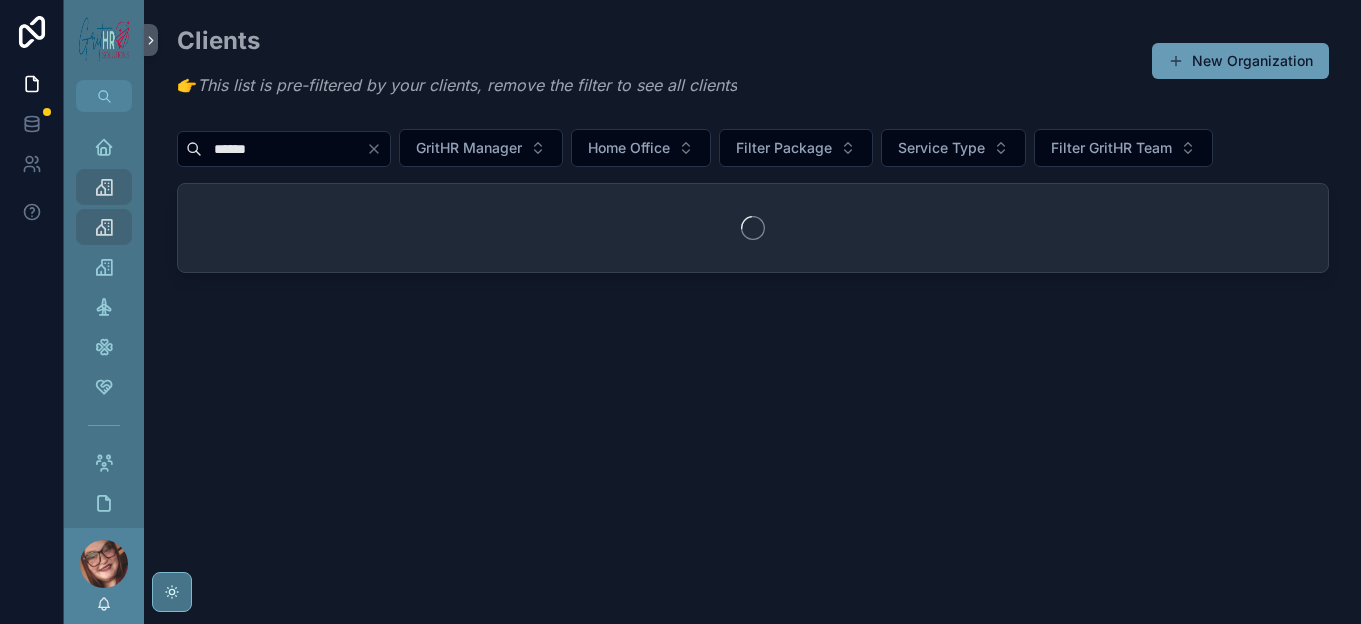 scroll, scrollTop: 0, scrollLeft: 0, axis: both 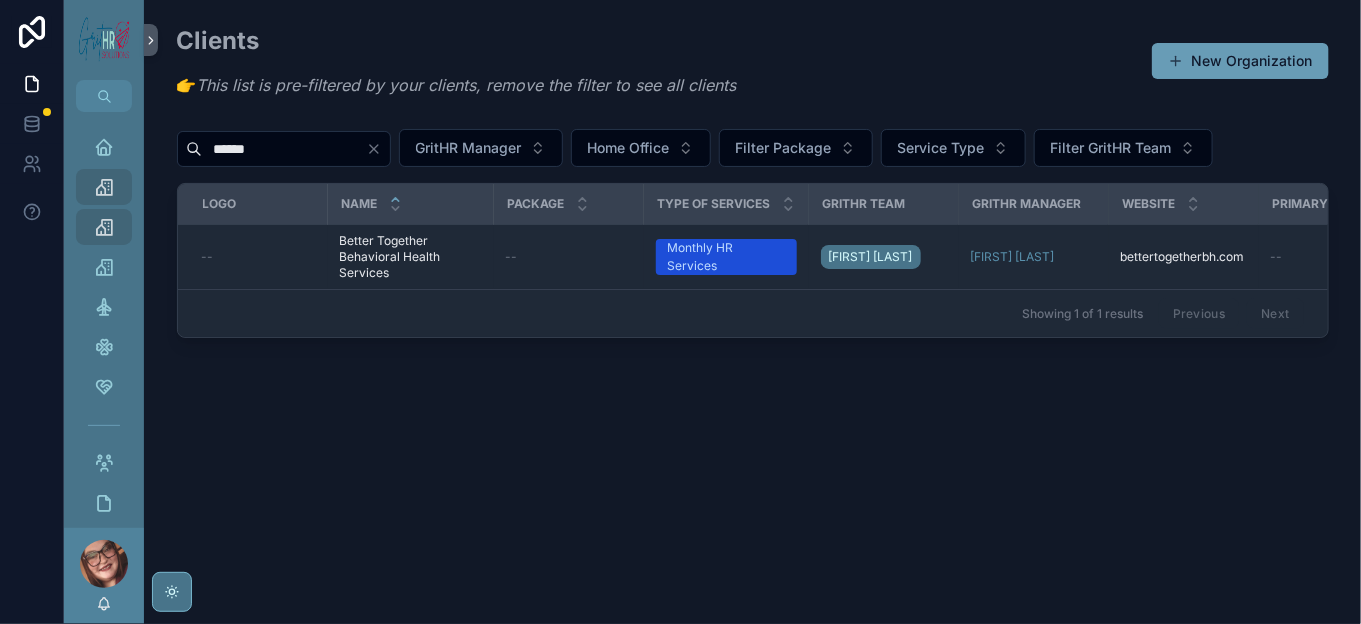 click 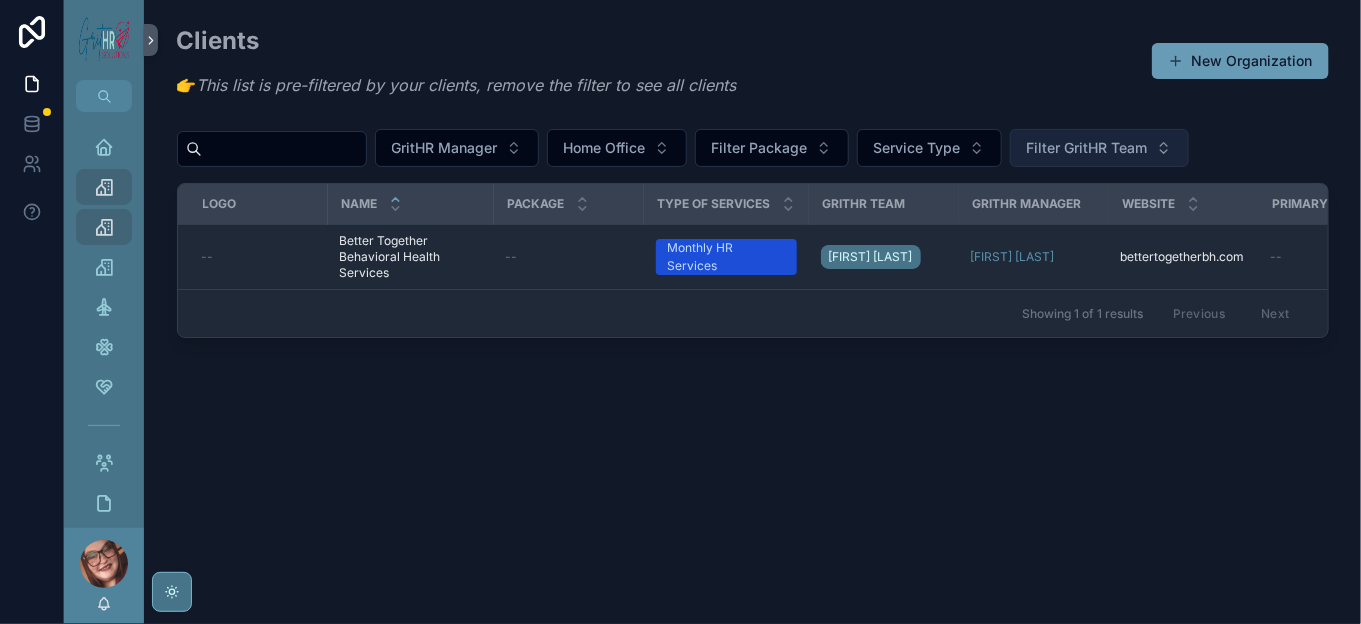 click on "Filter GritHR Team" at bounding box center [1087, 148] 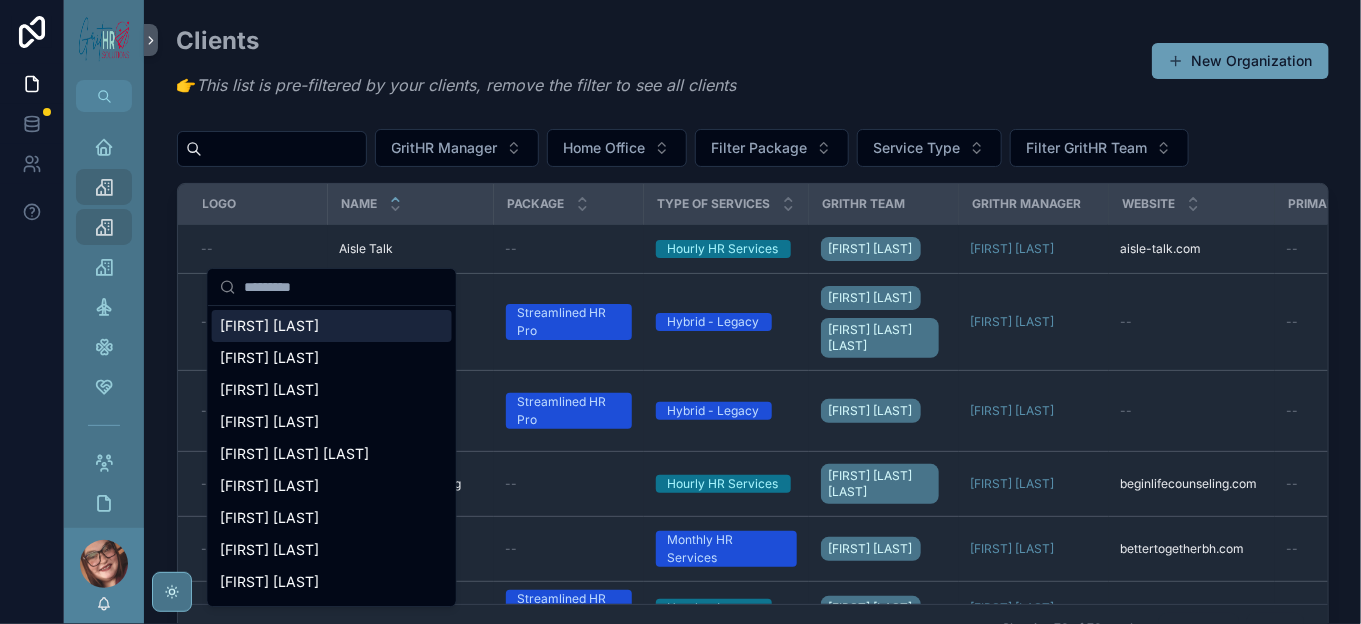 click at bounding box center (344, 287) 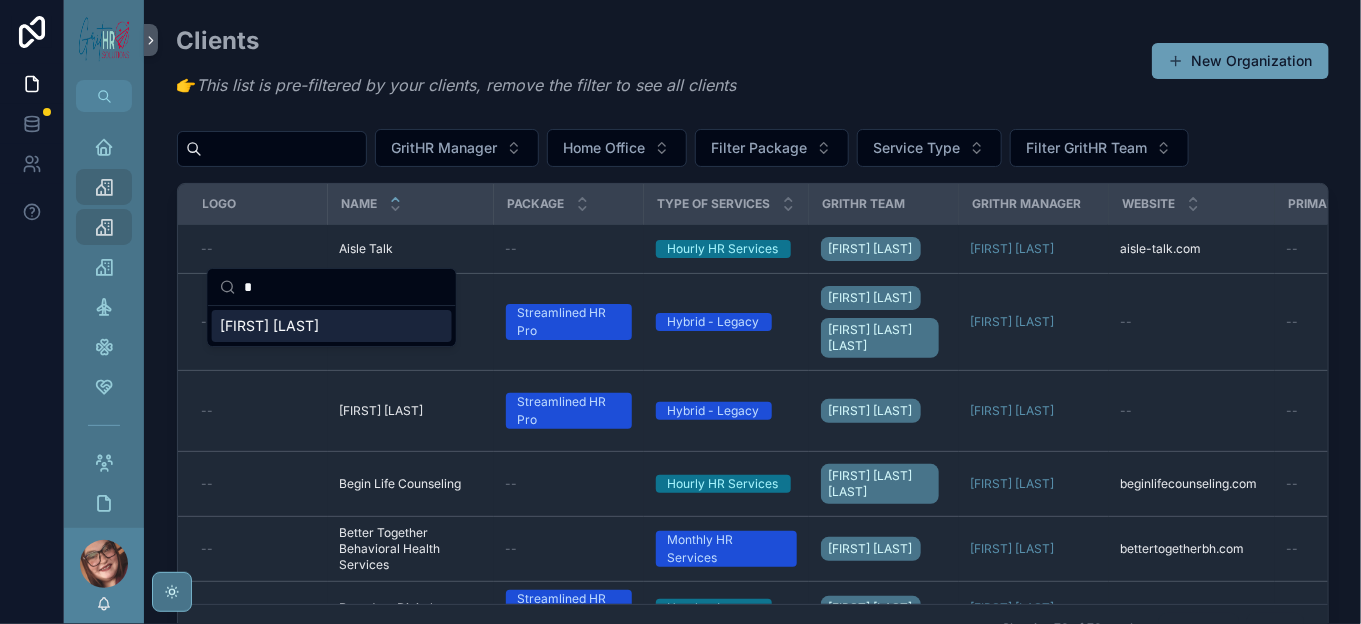 type on "*" 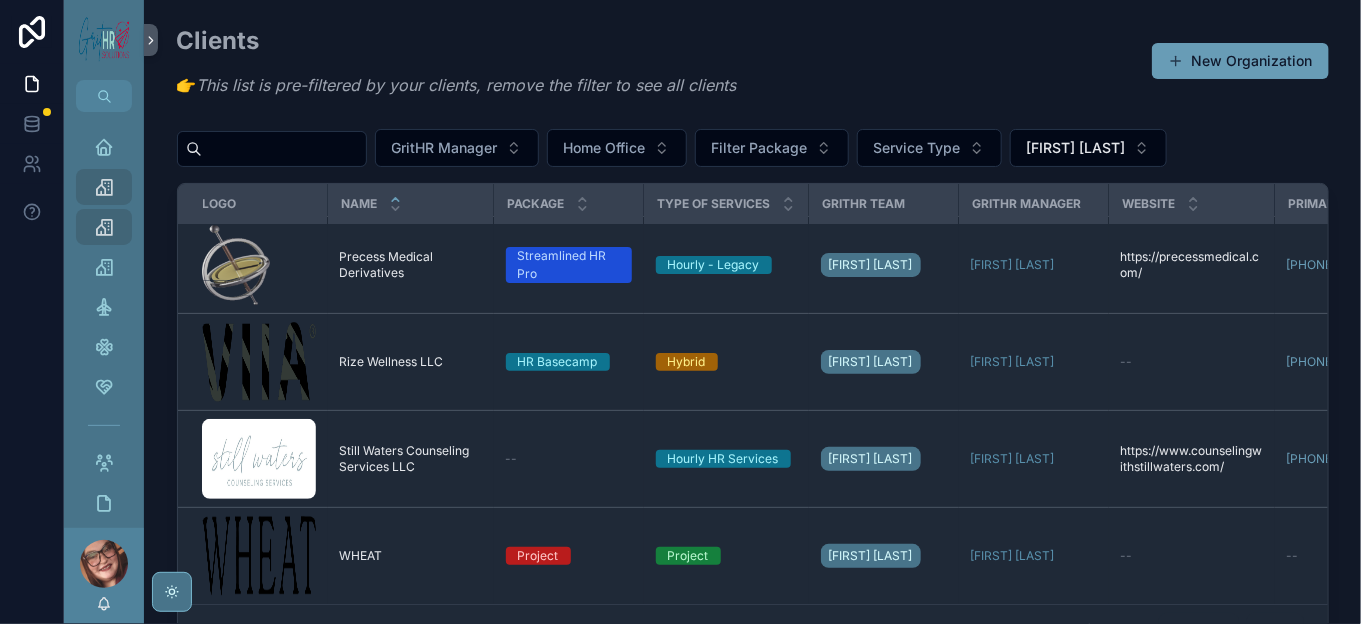 scroll, scrollTop: 327, scrollLeft: 0, axis: vertical 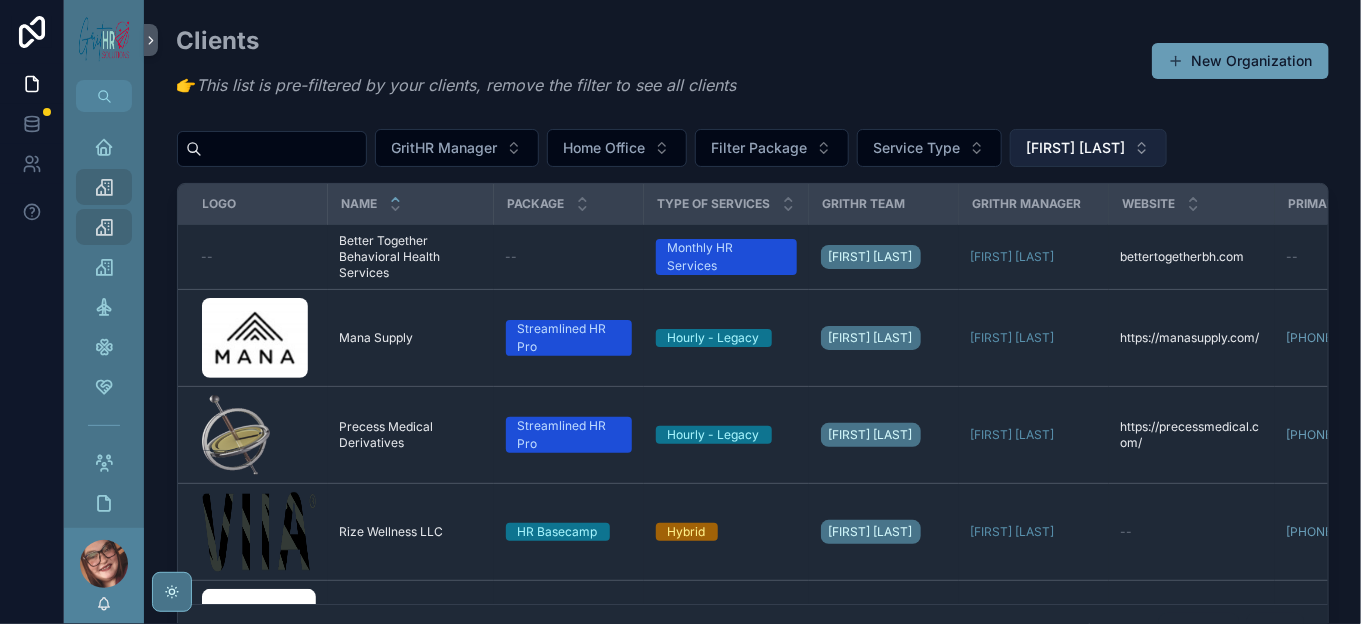 click on "[FIRST] [LAST]" at bounding box center (1088, 148) 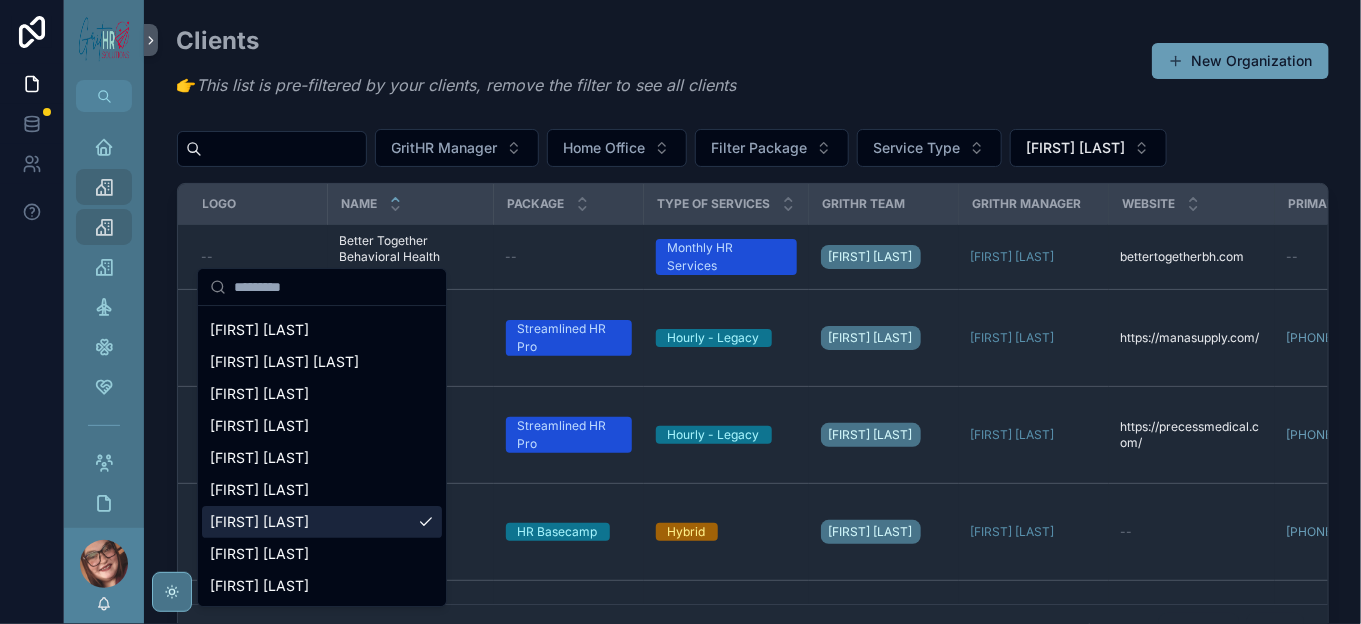 scroll, scrollTop: 229, scrollLeft: 0, axis: vertical 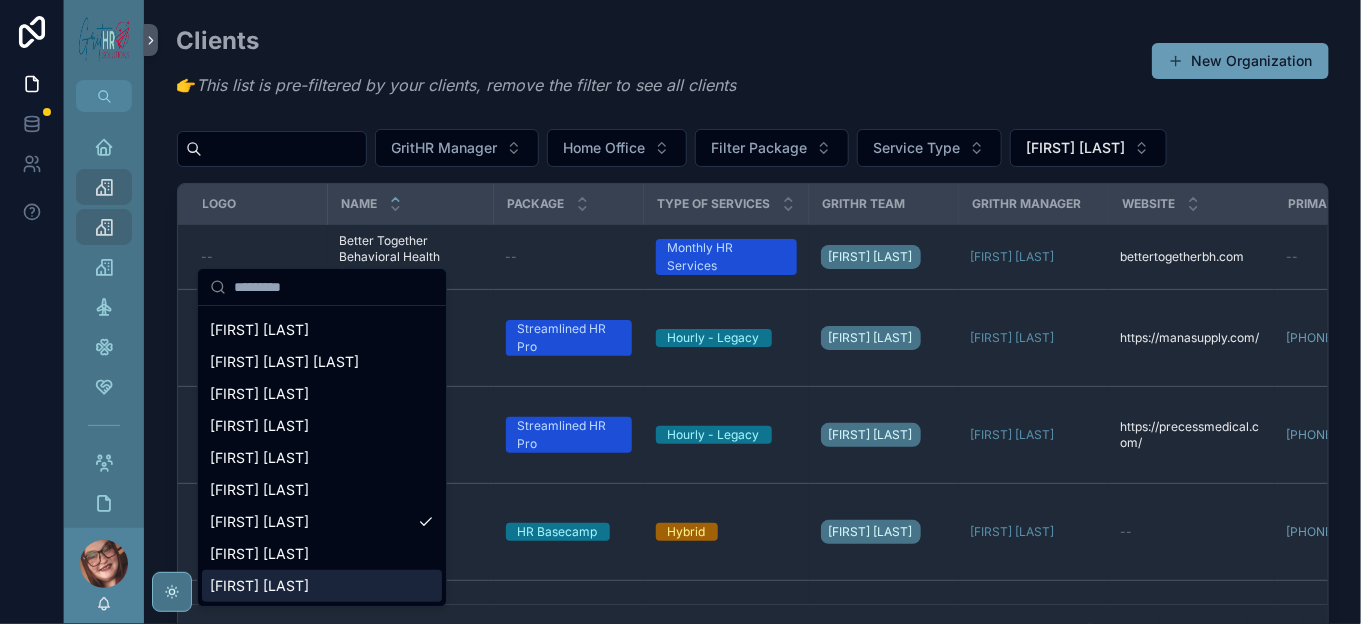 click on "[FIRST] [LAST]" at bounding box center [322, 586] 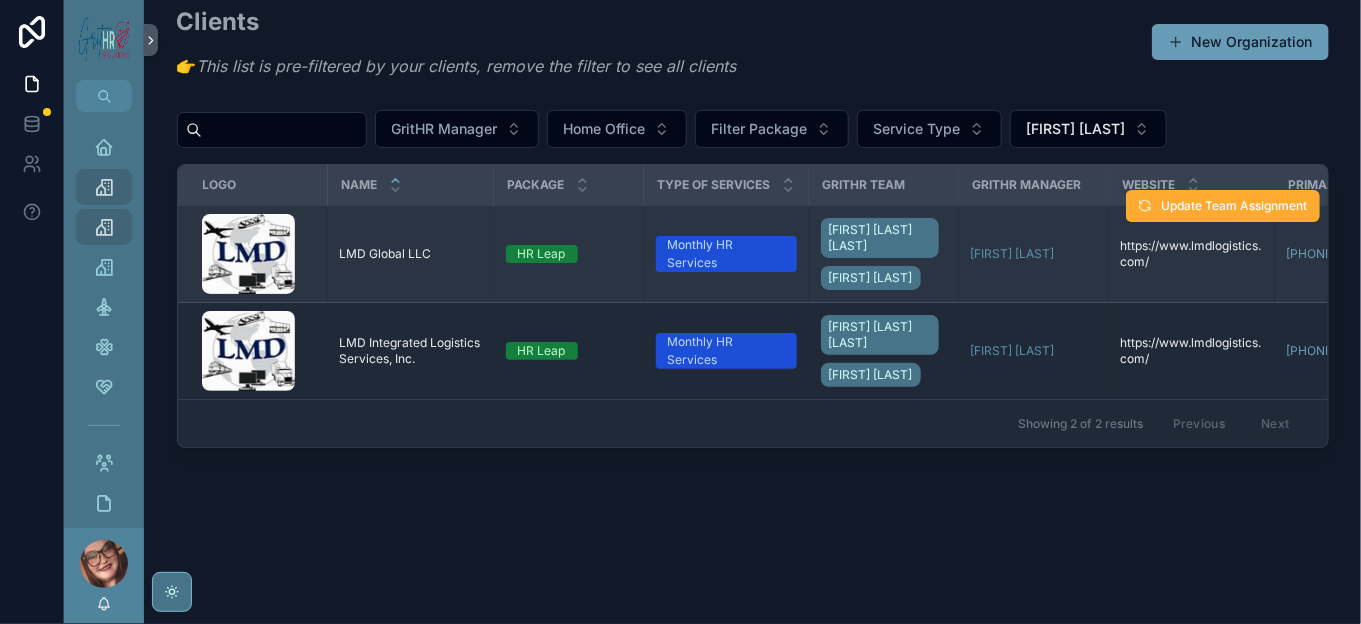 scroll, scrollTop: 0, scrollLeft: 0, axis: both 